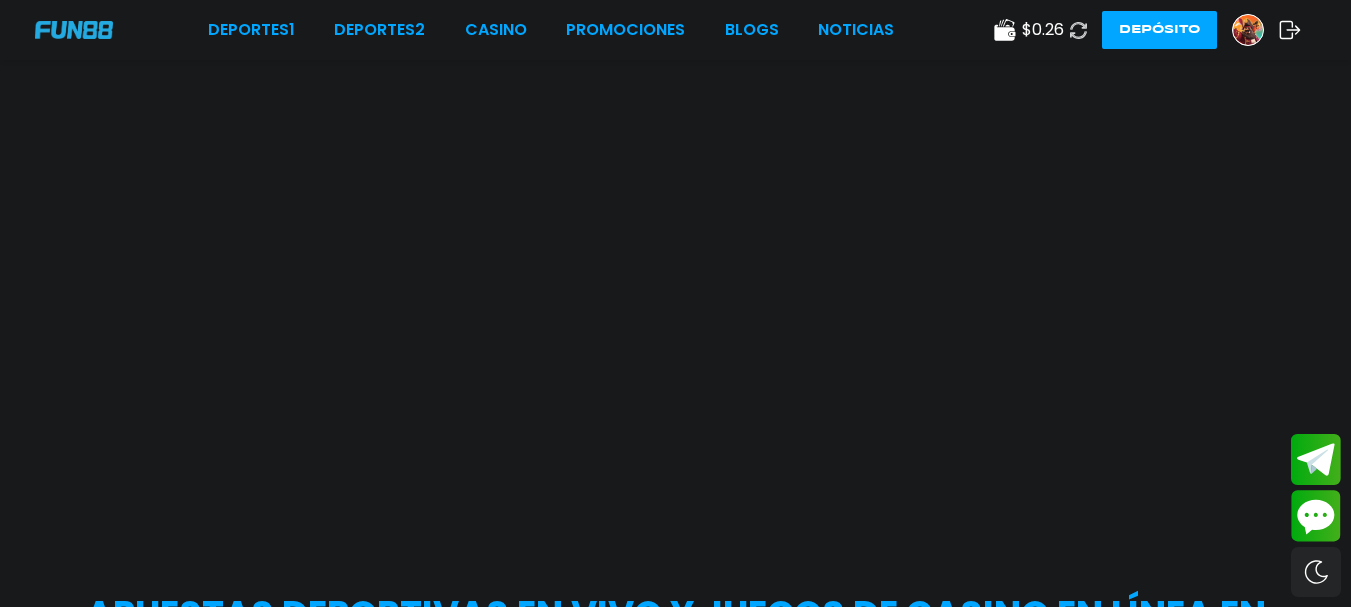 scroll, scrollTop: 0, scrollLeft: 0, axis: both 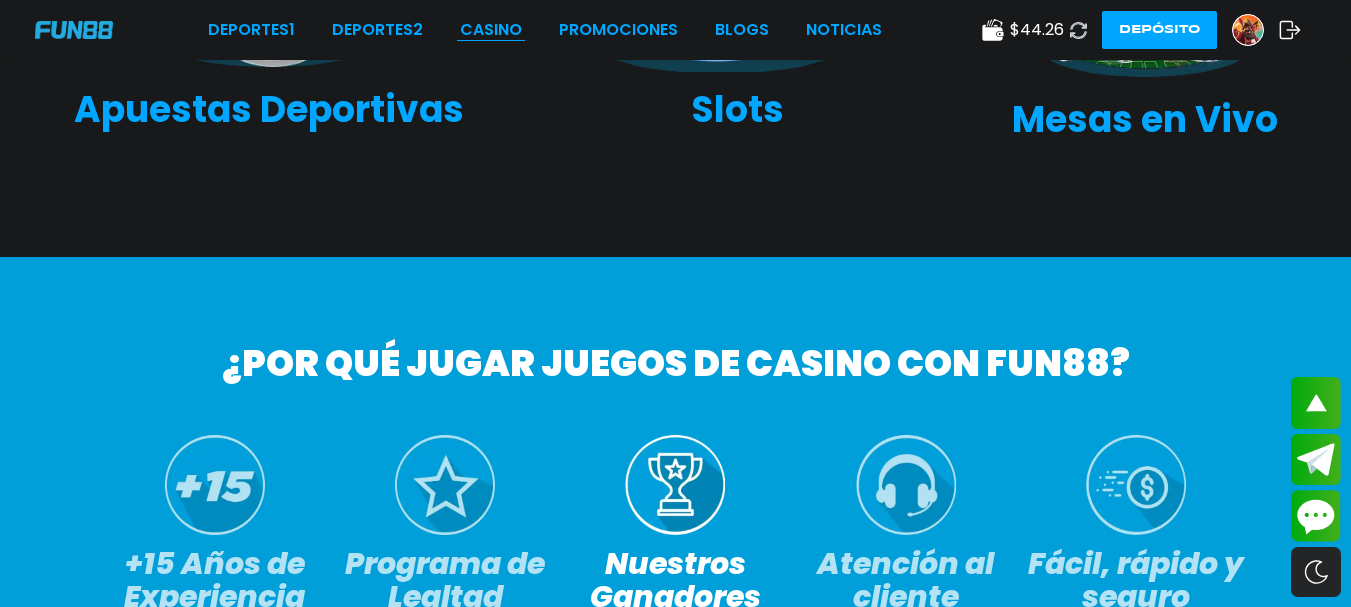 click on "CASINO" at bounding box center (491, 30) 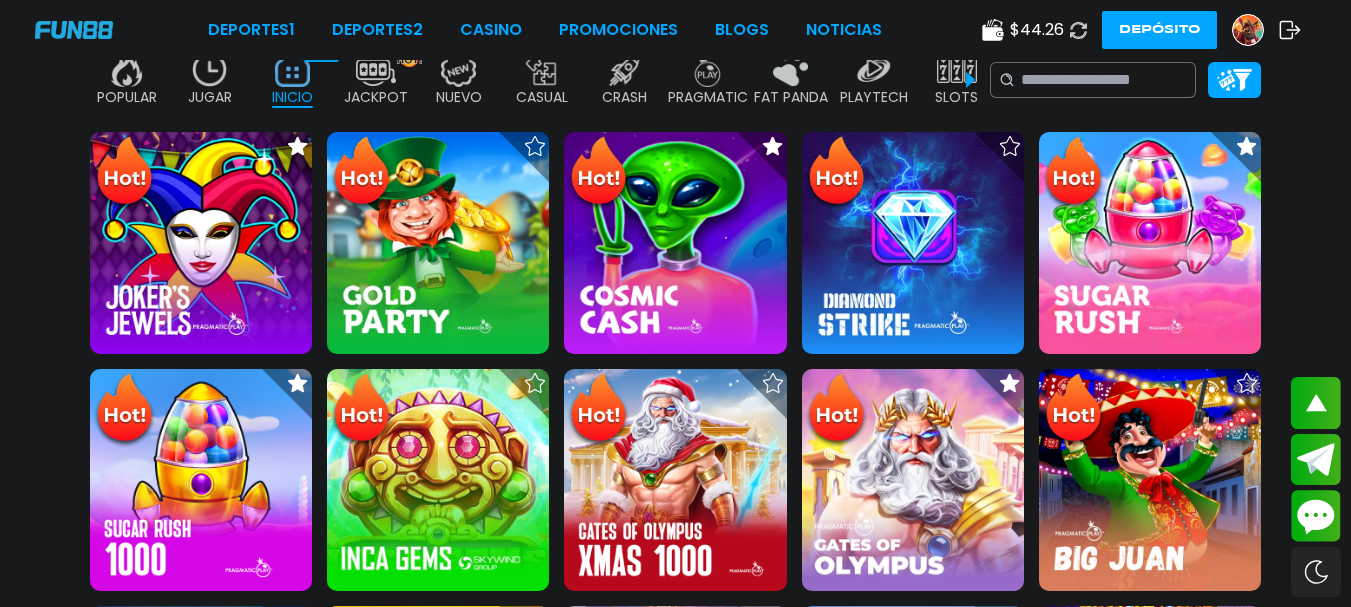 scroll, scrollTop: 462, scrollLeft: 0, axis: vertical 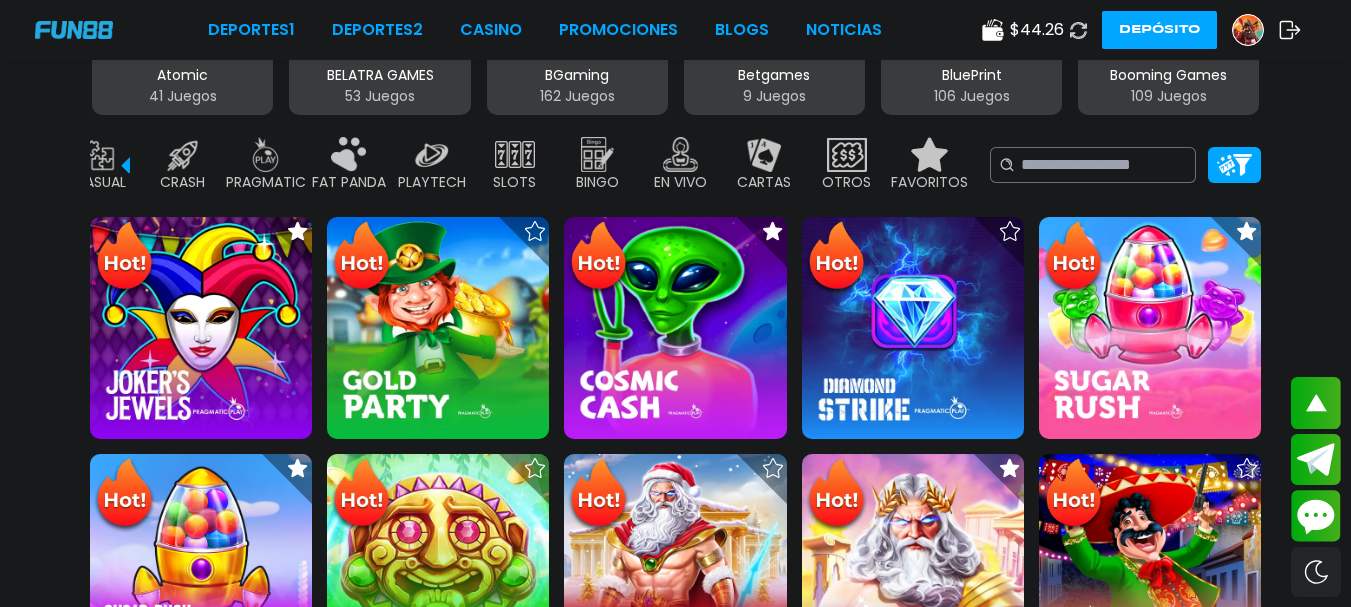 click at bounding box center [930, 154] 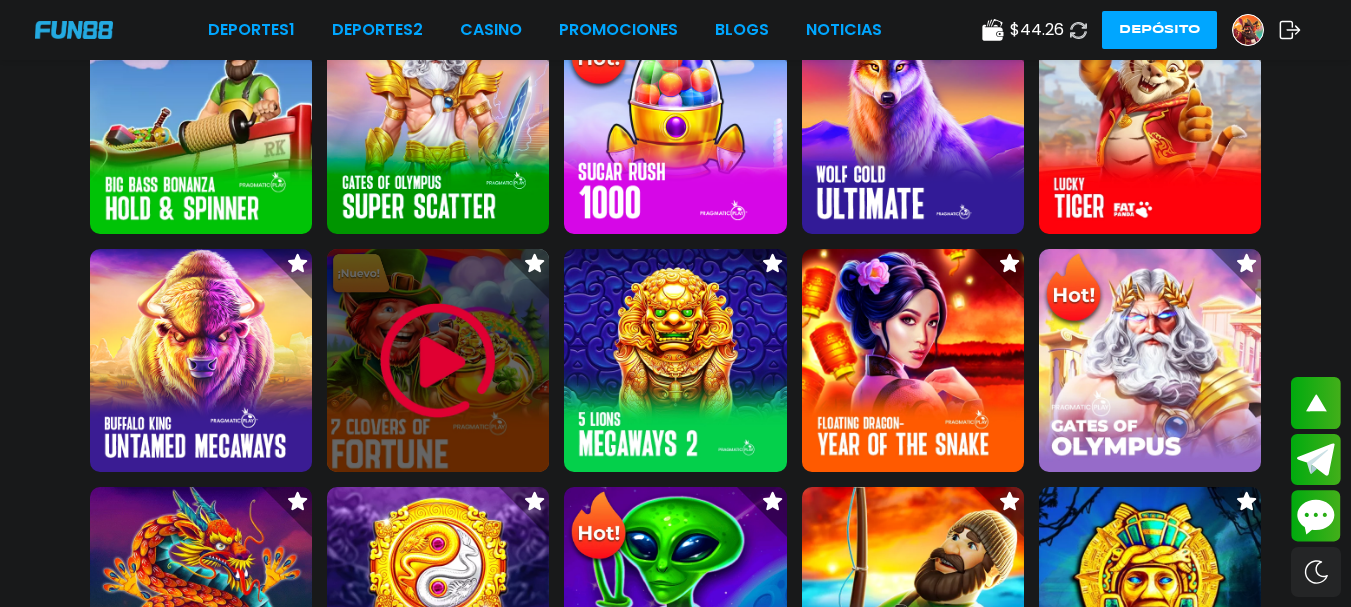 scroll, scrollTop: 705, scrollLeft: 0, axis: vertical 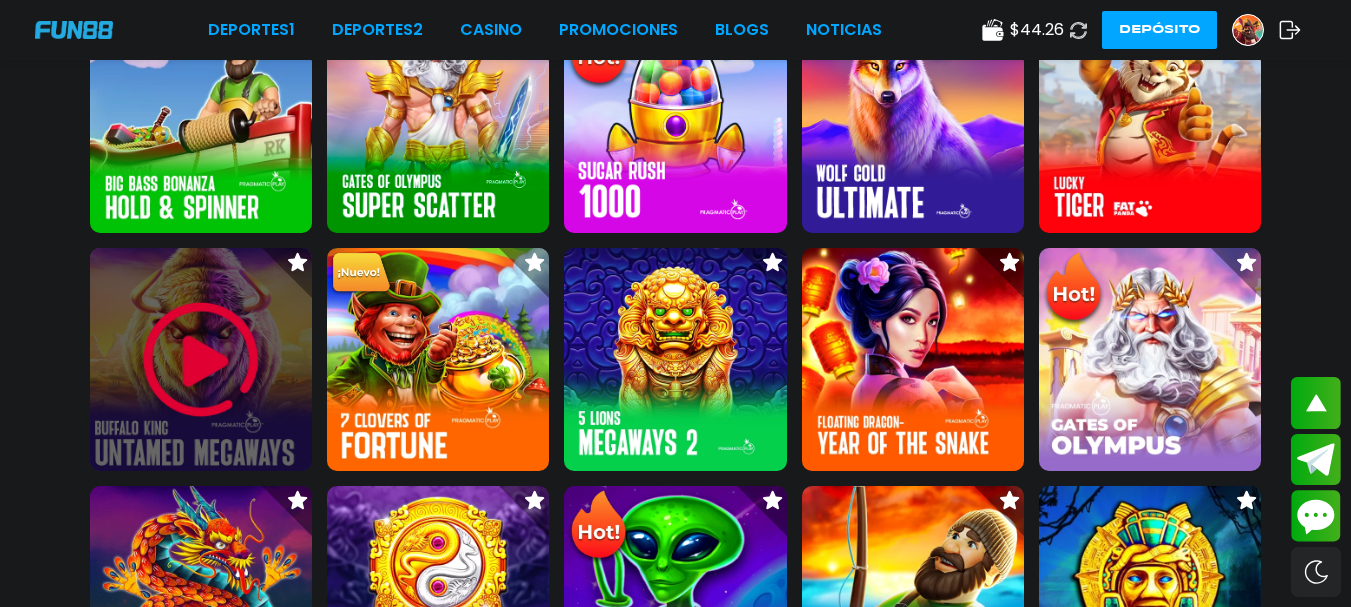 click at bounding box center (201, 360) 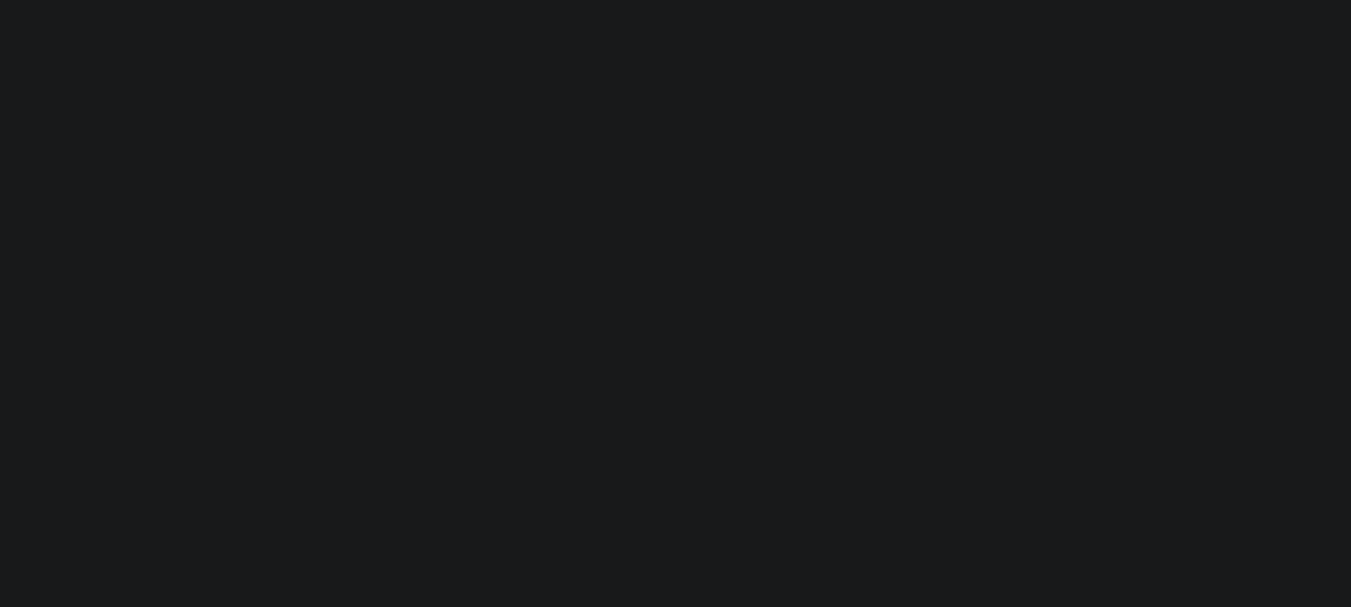 scroll, scrollTop: 0, scrollLeft: 0, axis: both 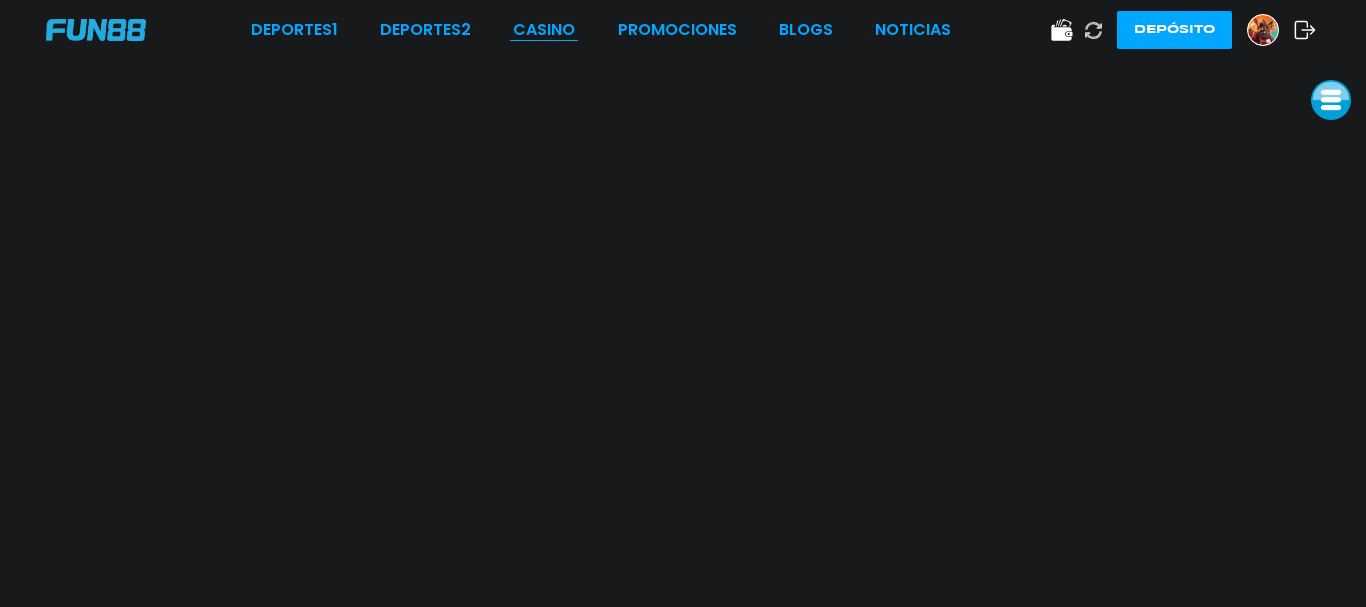 click on "CASINO" at bounding box center [544, 30] 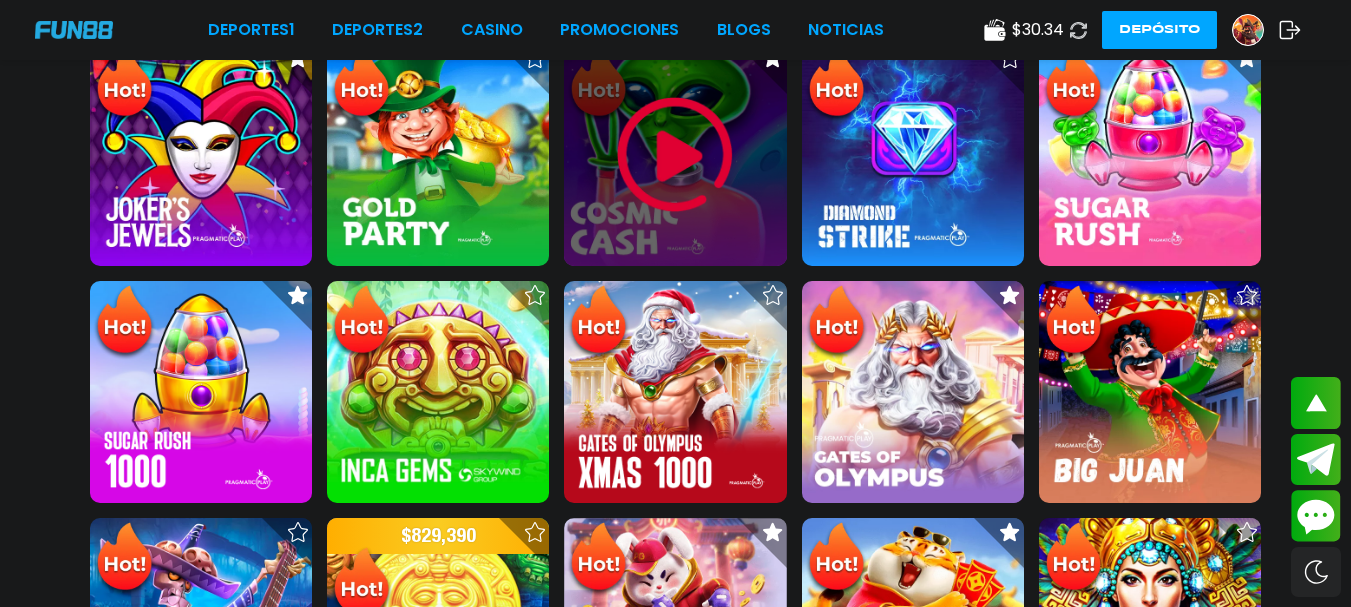 scroll, scrollTop: 636, scrollLeft: 0, axis: vertical 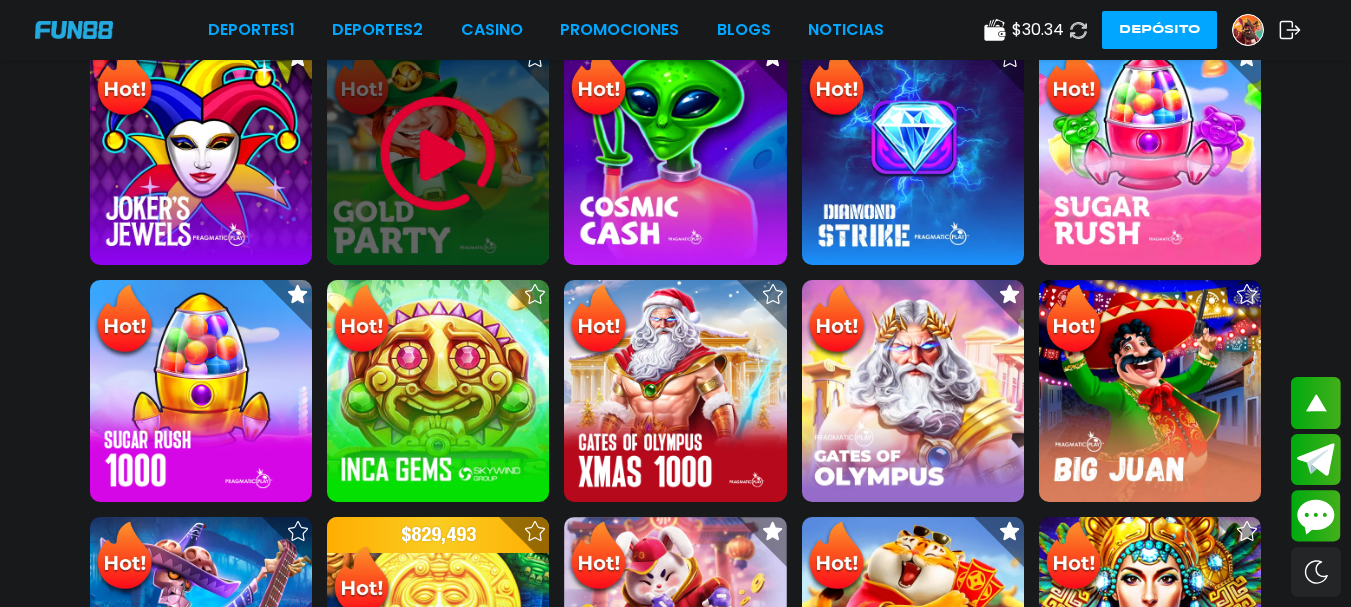 click at bounding box center (438, 154) 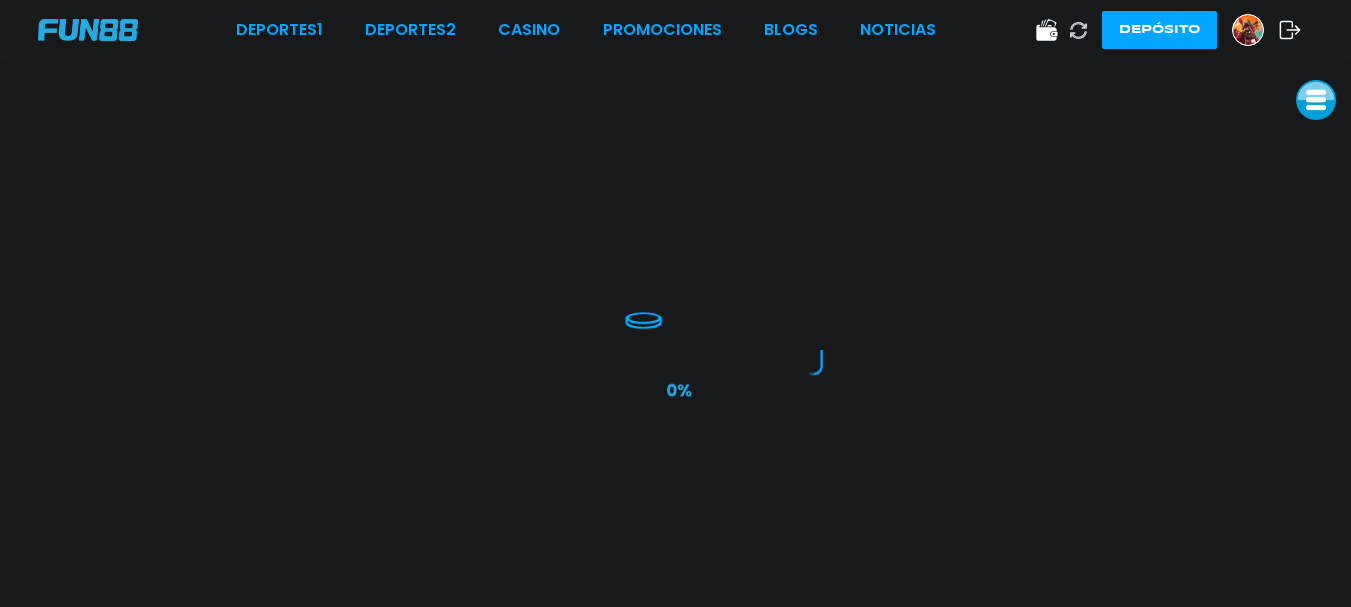 scroll, scrollTop: 0, scrollLeft: 0, axis: both 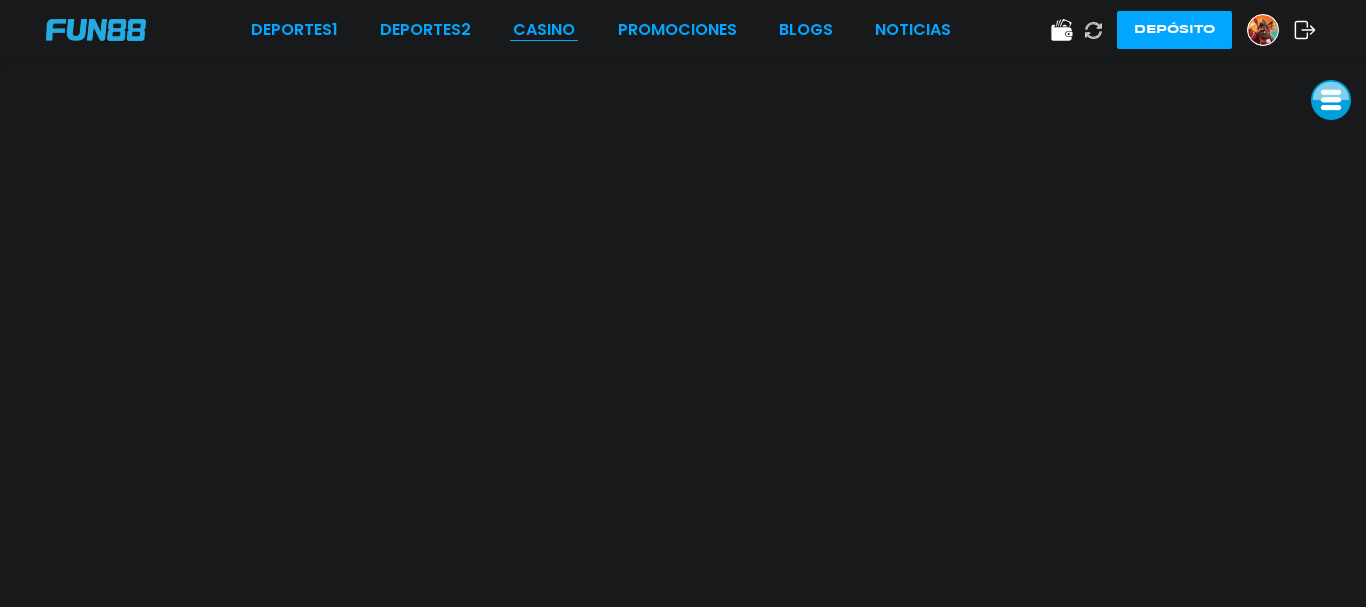 click on "CASINO" at bounding box center (544, 30) 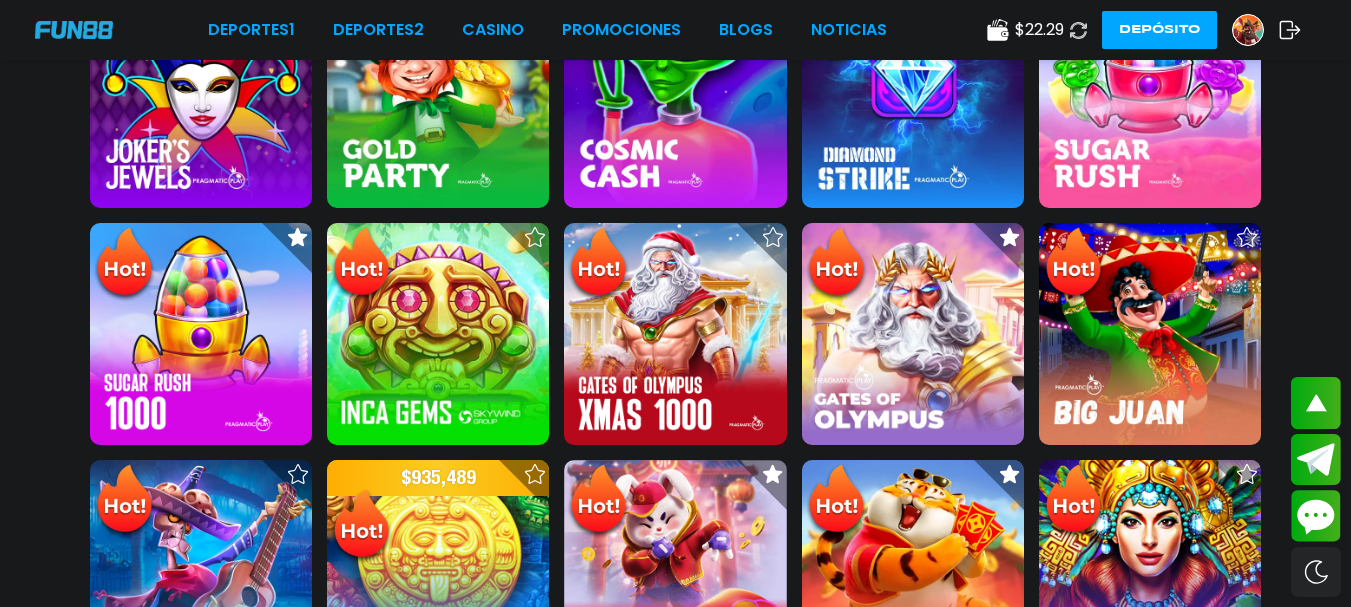 scroll, scrollTop: 658, scrollLeft: 0, axis: vertical 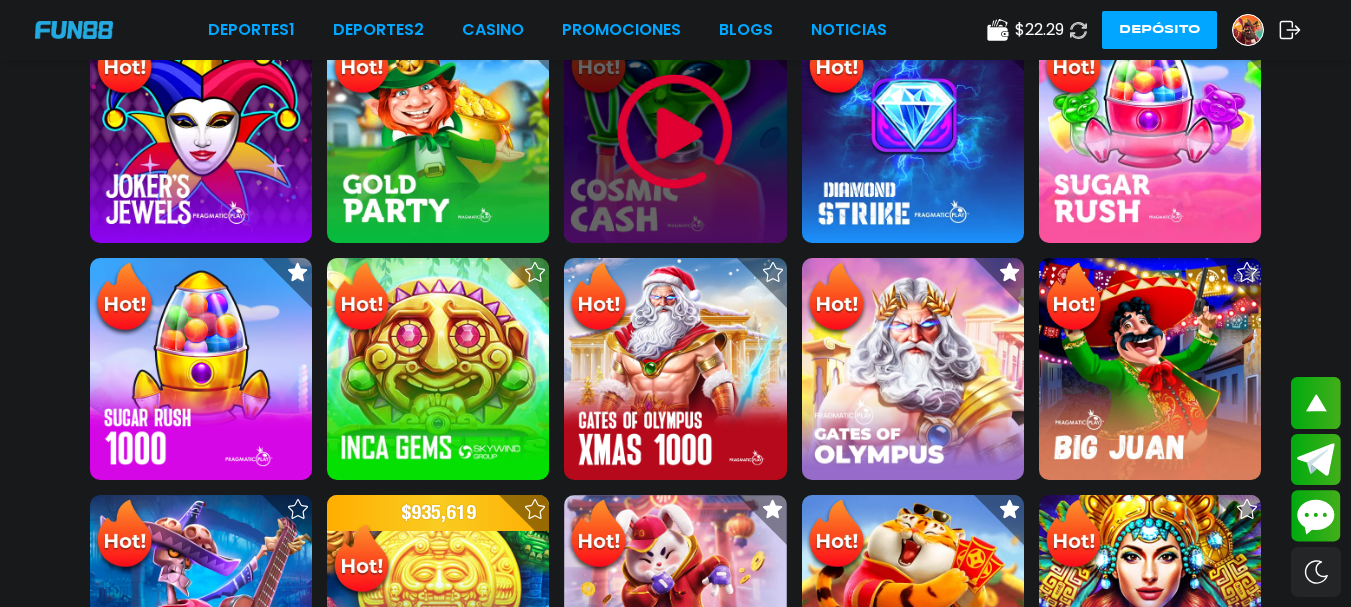 click at bounding box center (675, 132) 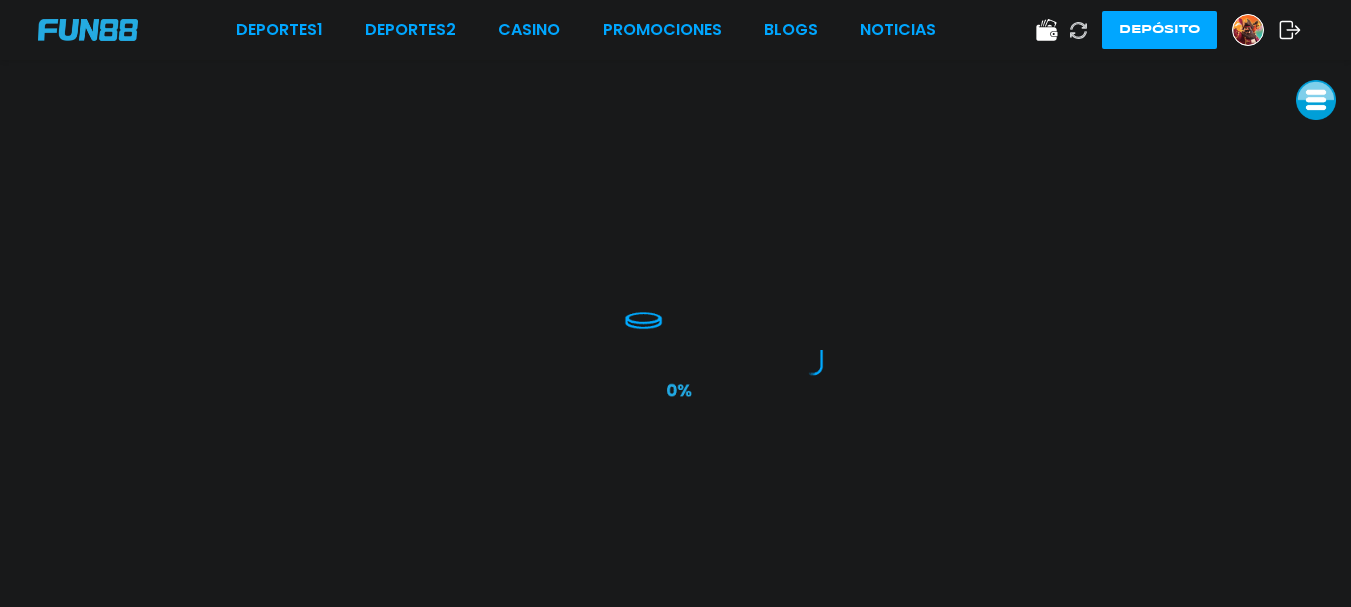 scroll, scrollTop: 0, scrollLeft: 0, axis: both 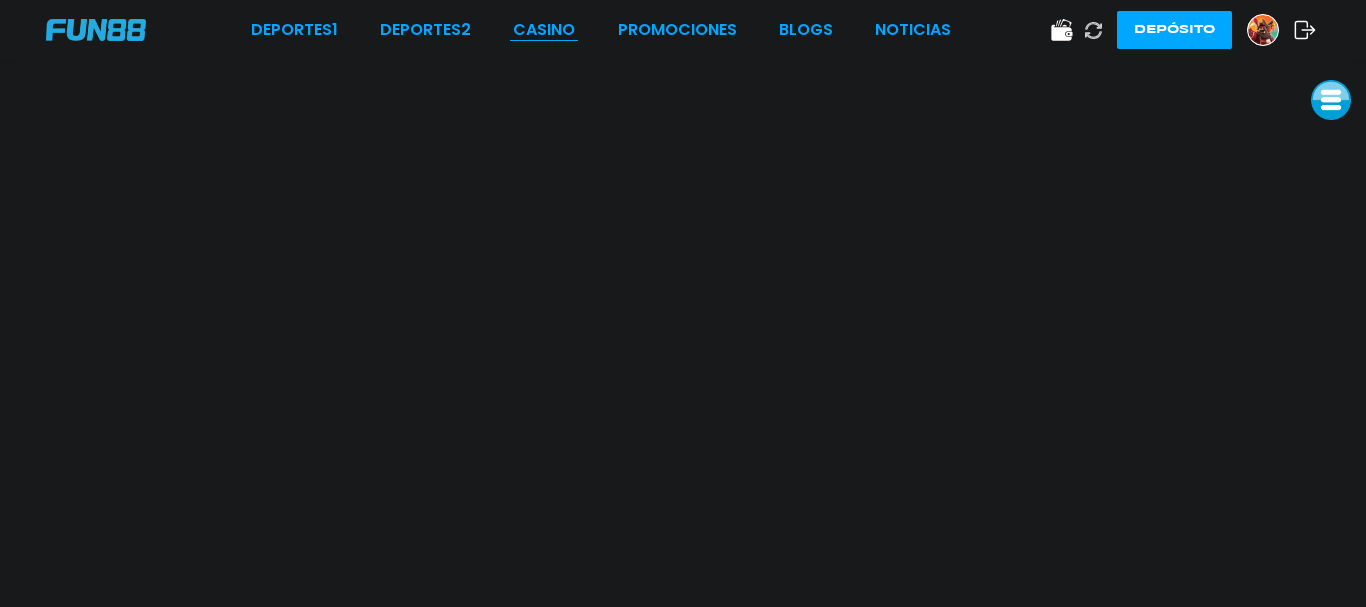 click on "CASINO" at bounding box center [544, 30] 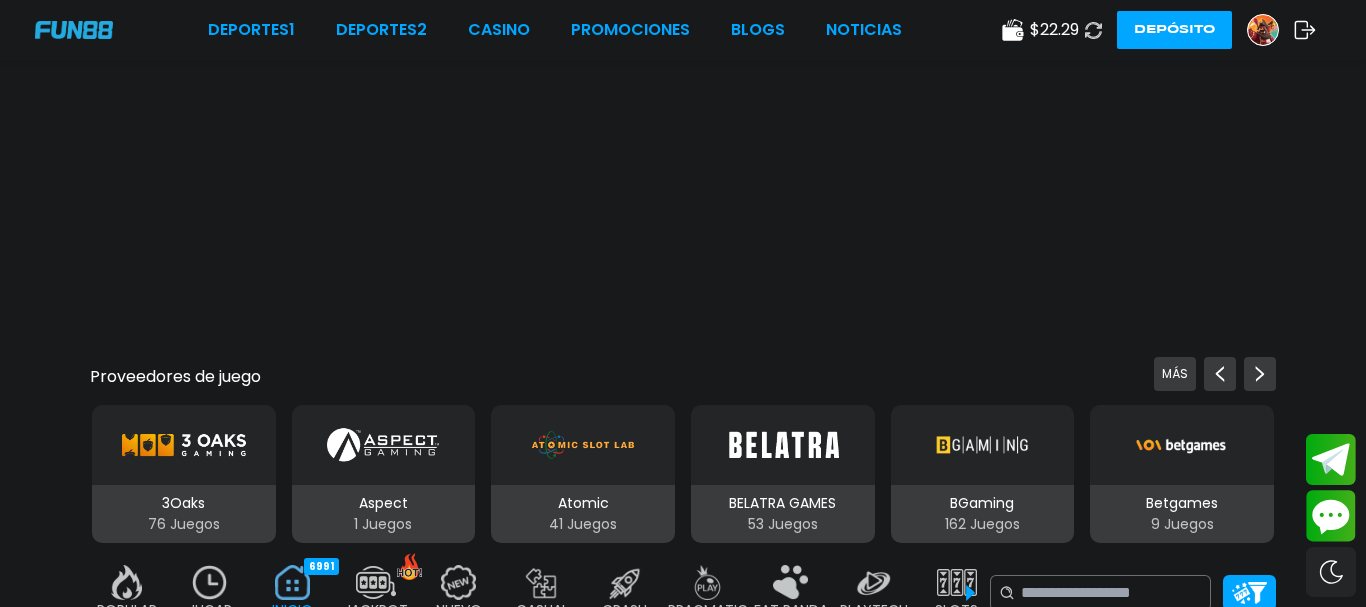 click on "Deportes  1 Deportes  2 CASINO Promociones BLOGS NOTICIAS" at bounding box center (555, 30) 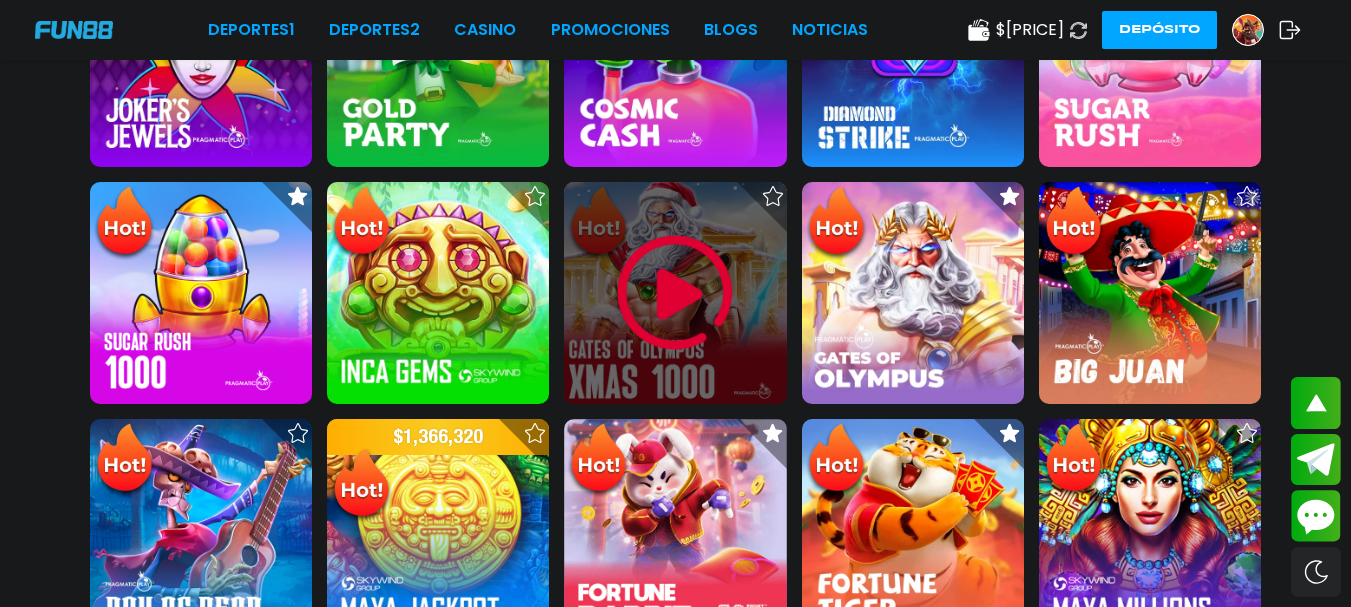 scroll, scrollTop: 346, scrollLeft: 0, axis: vertical 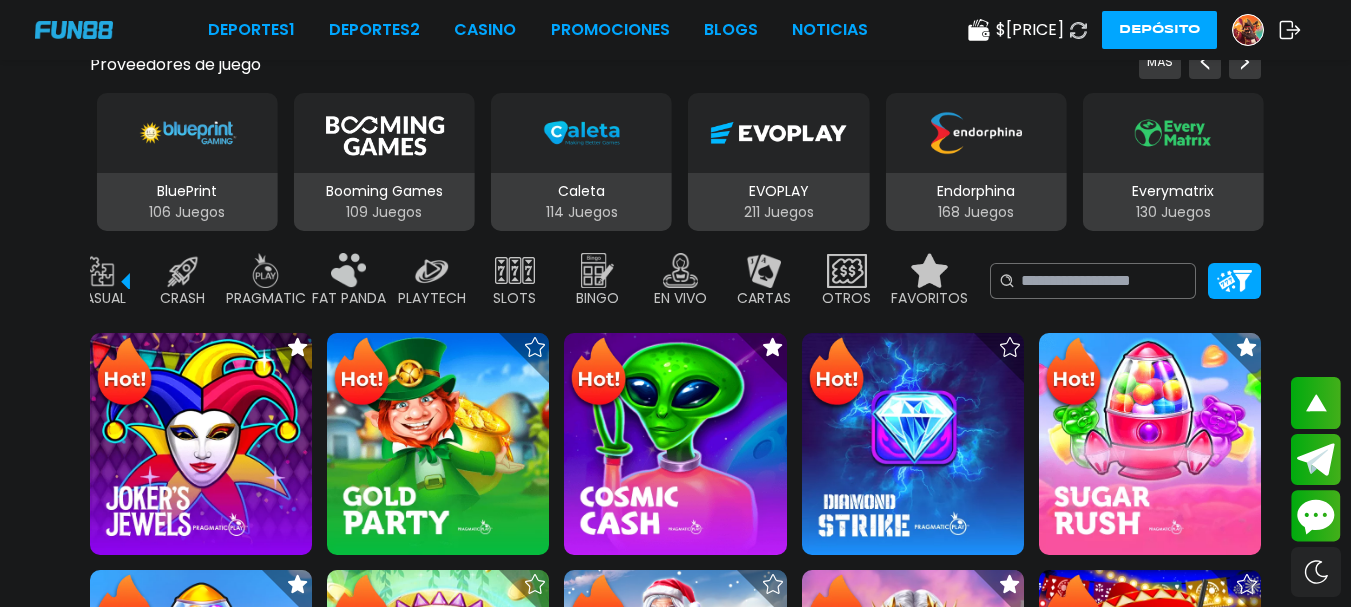 click at bounding box center (930, 270) 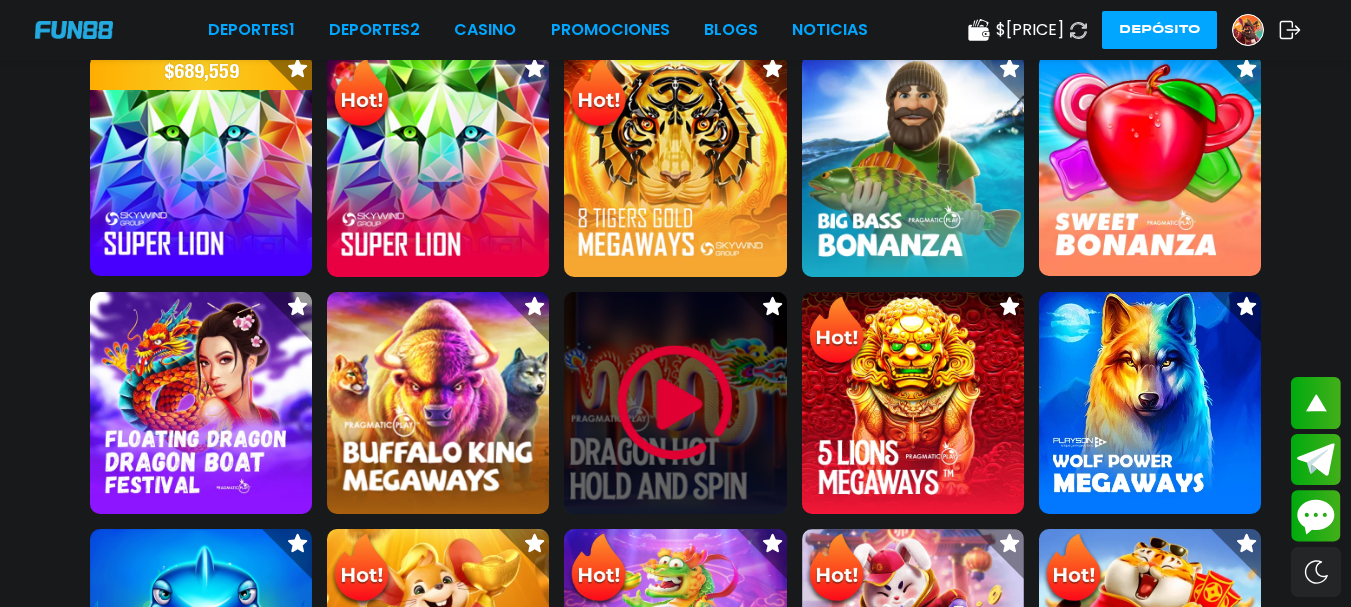 scroll, scrollTop: 1799, scrollLeft: 0, axis: vertical 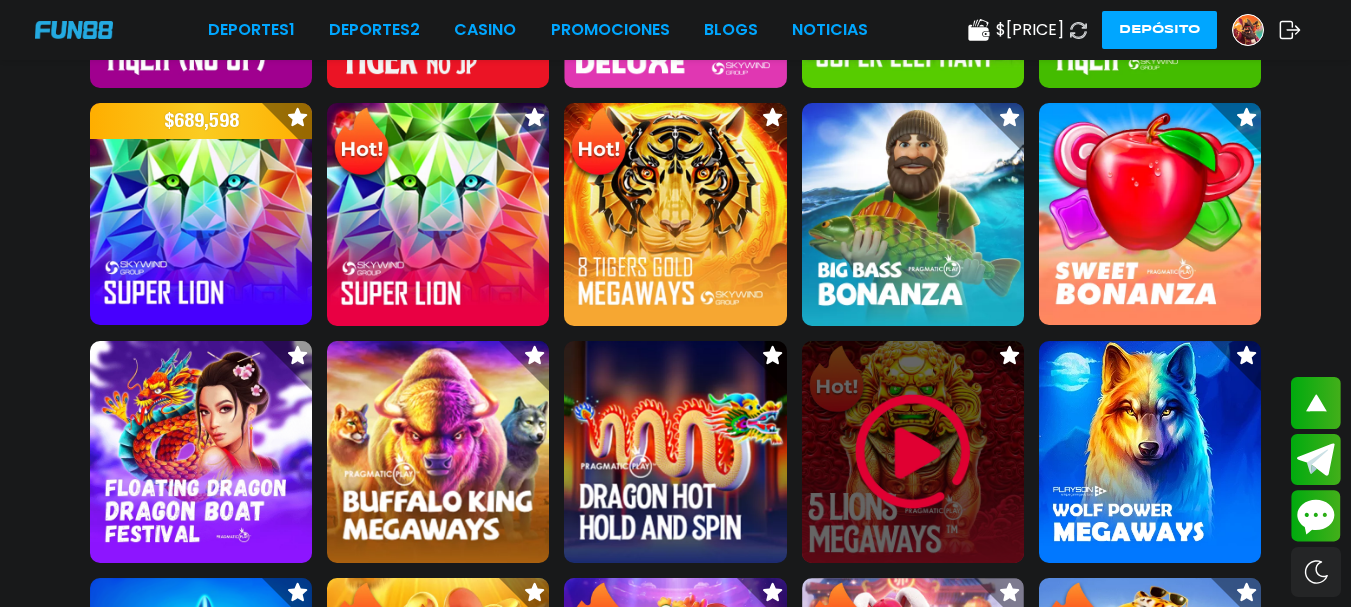 click at bounding box center (913, 452) 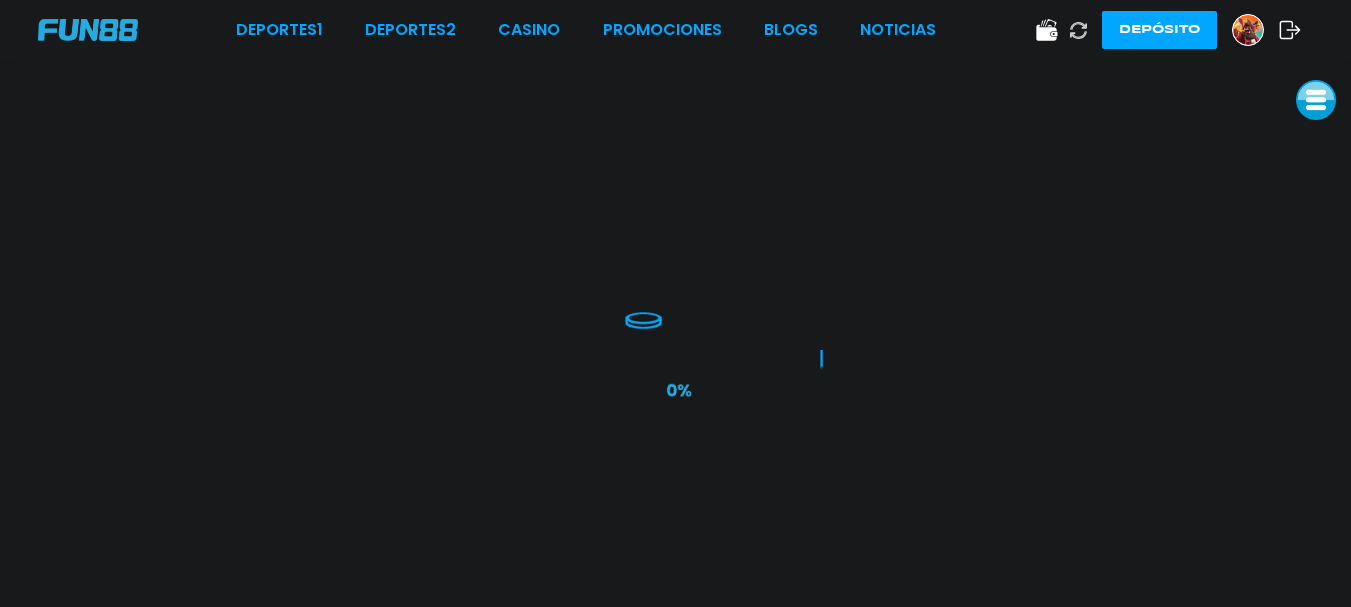 scroll, scrollTop: 0, scrollLeft: 0, axis: both 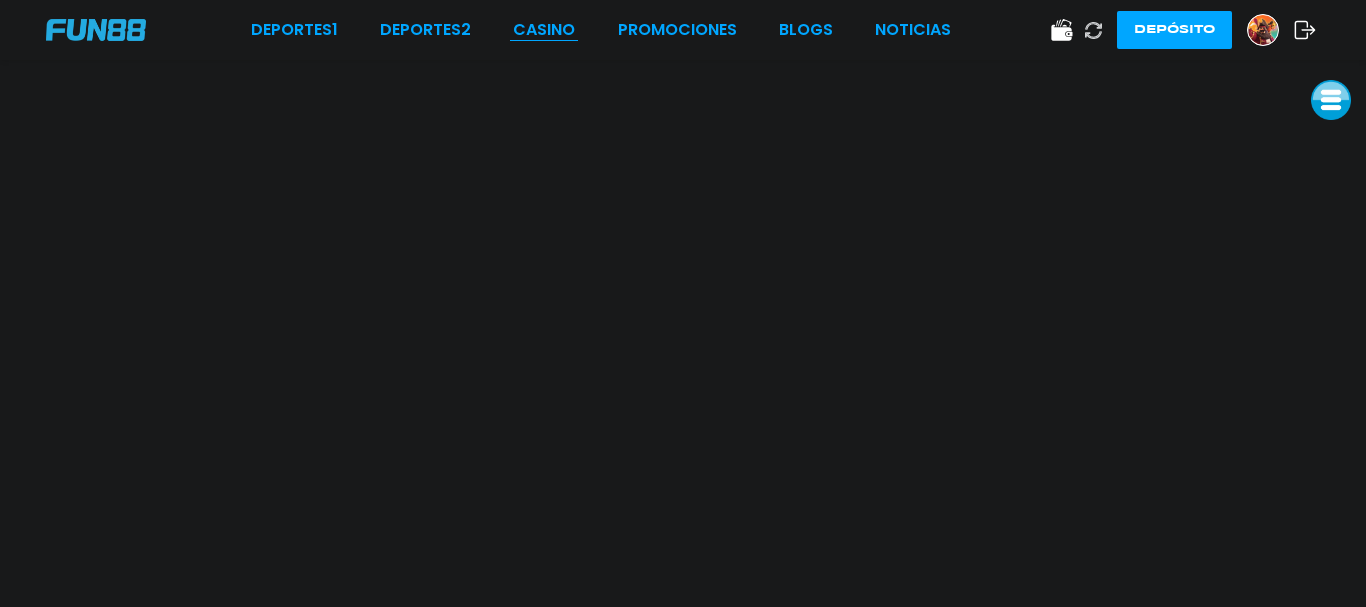 click on "CASINO" at bounding box center [544, 30] 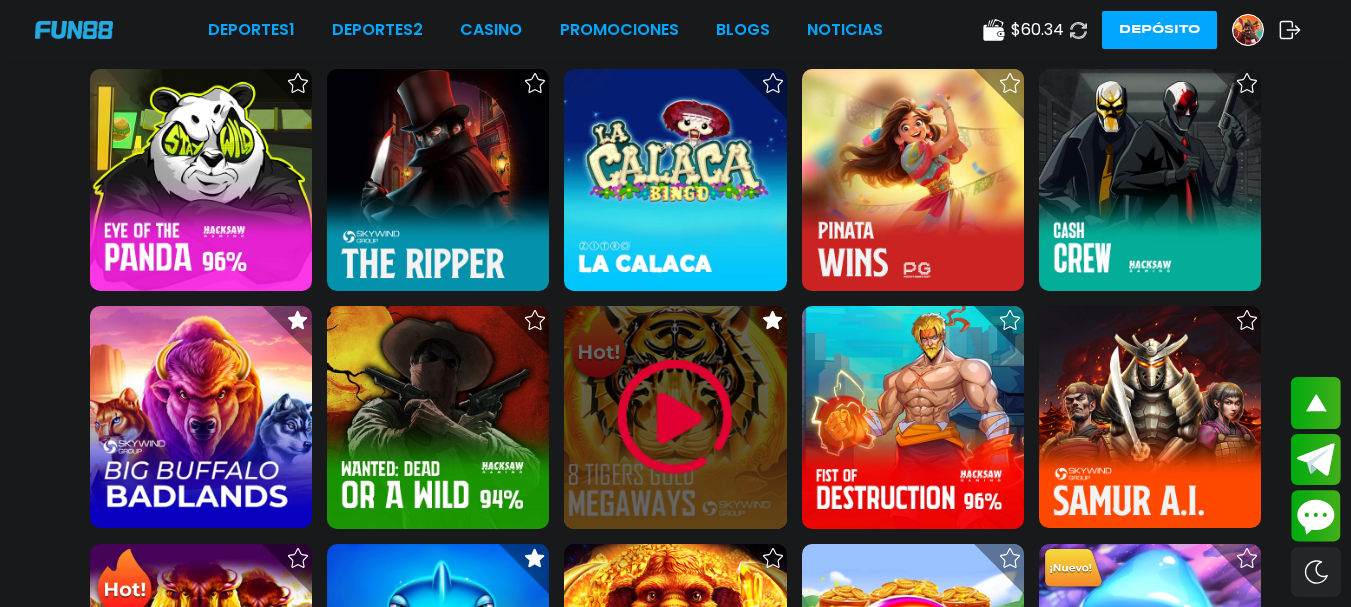 scroll, scrollTop: 2325, scrollLeft: 0, axis: vertical 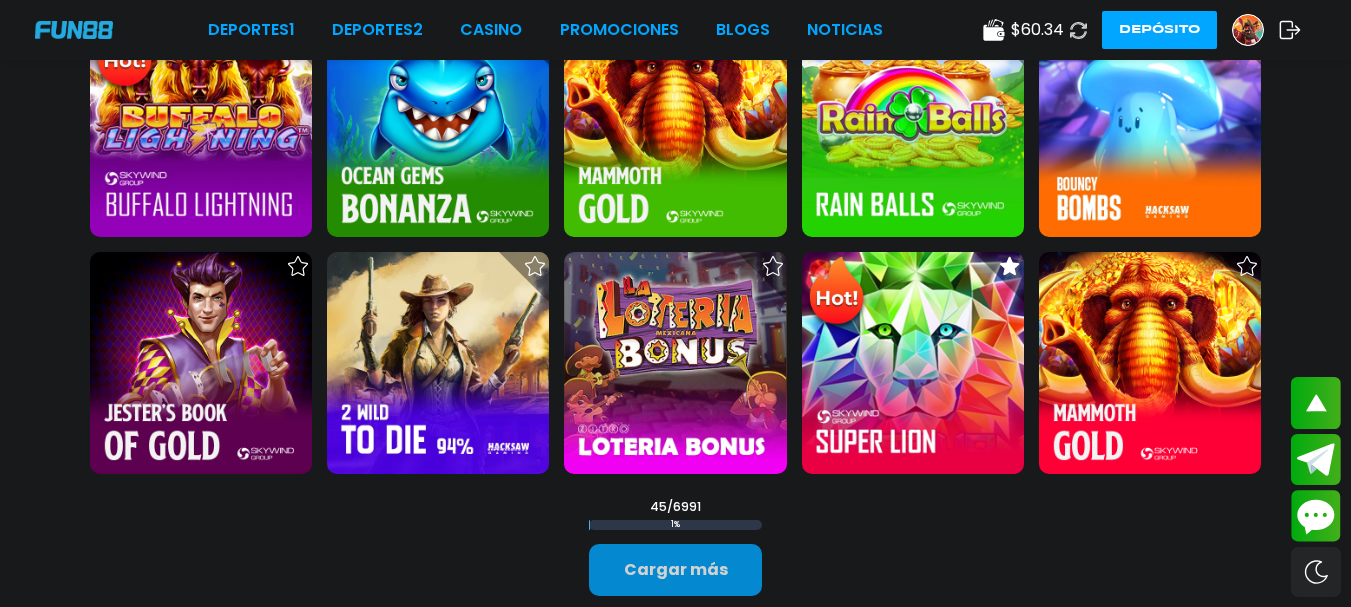 click on "Cargar más" at bounding box center [675, 570] 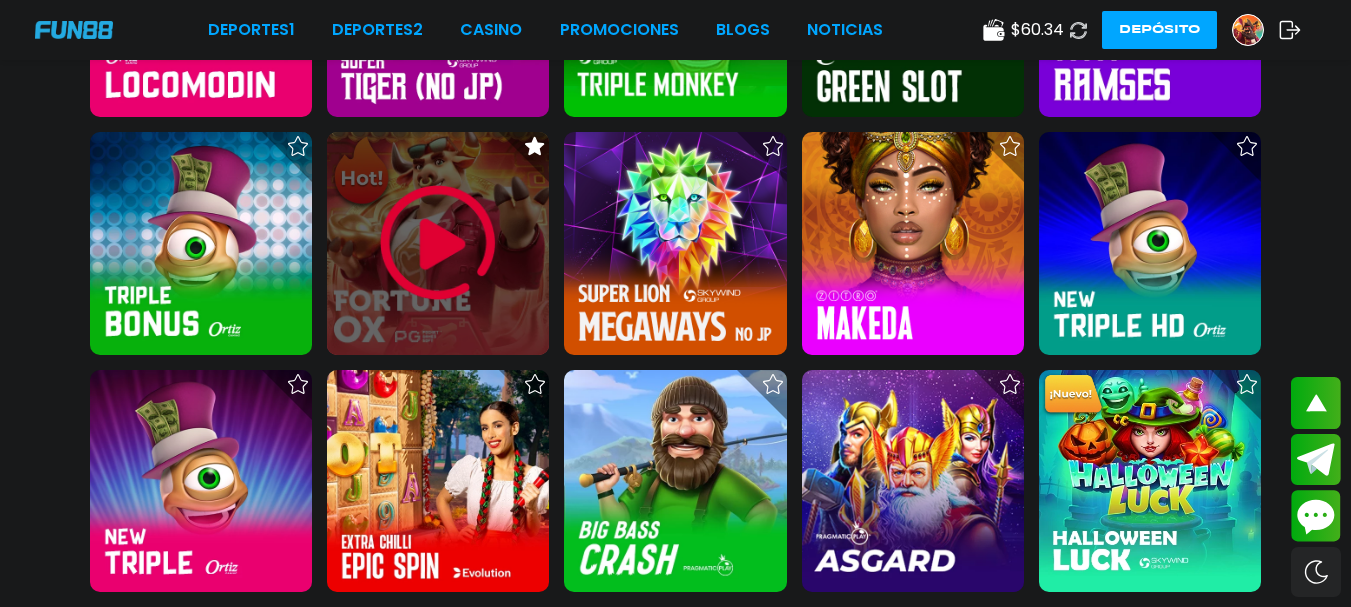 scroll, scrollTop: 3155, scrollLeft: 0, axis: vertical 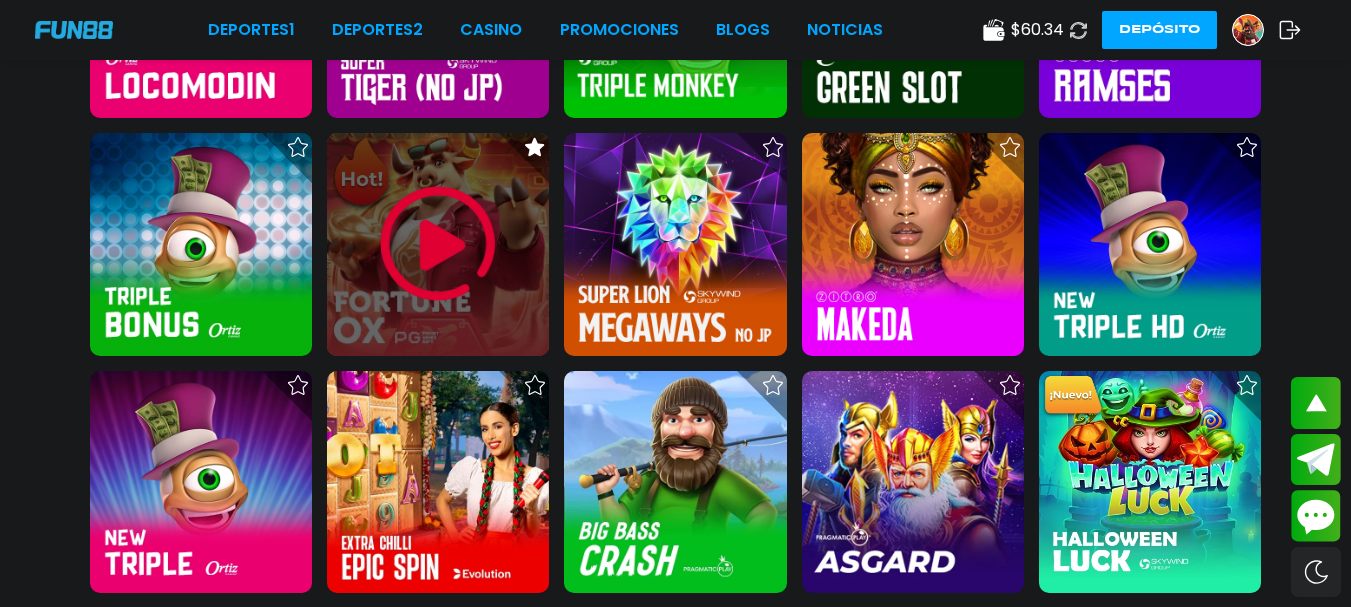 click at bounding box center (438, 244) 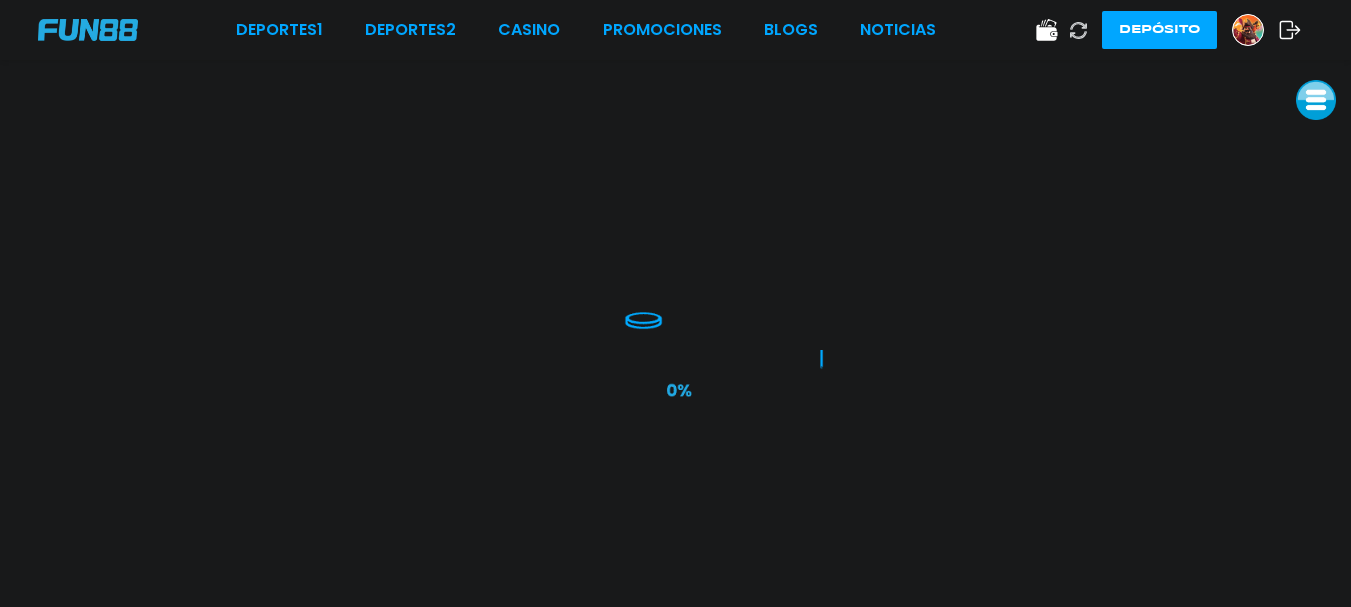 scroll, scrollTop: 0, scrollLeft: 0, axis: both 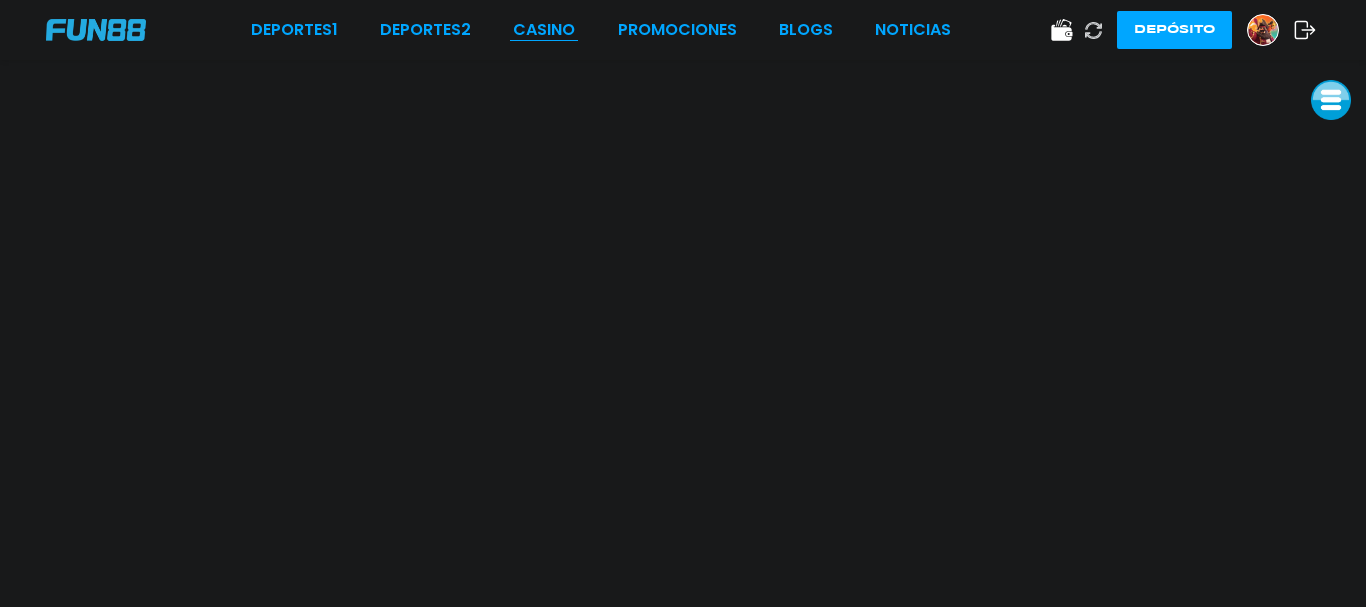 click on "CASINO" at bounding box center [544, 30] 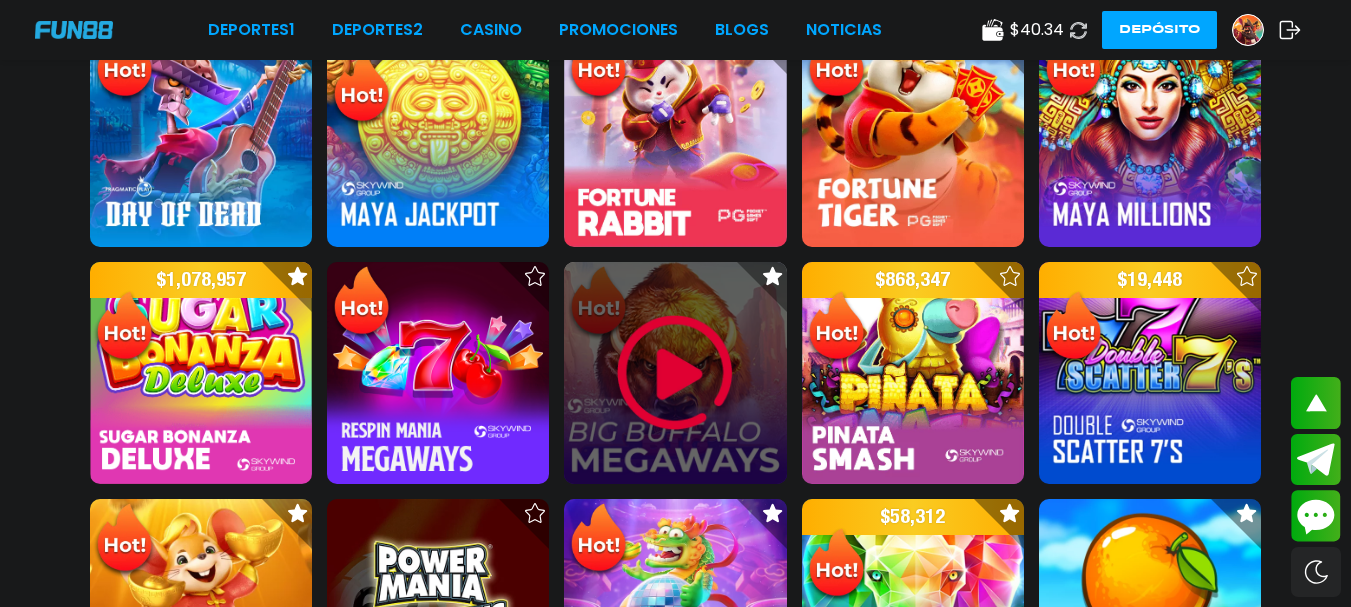 scroll, scrollTop: 1124, scrollLeft: 0, axis: vertical 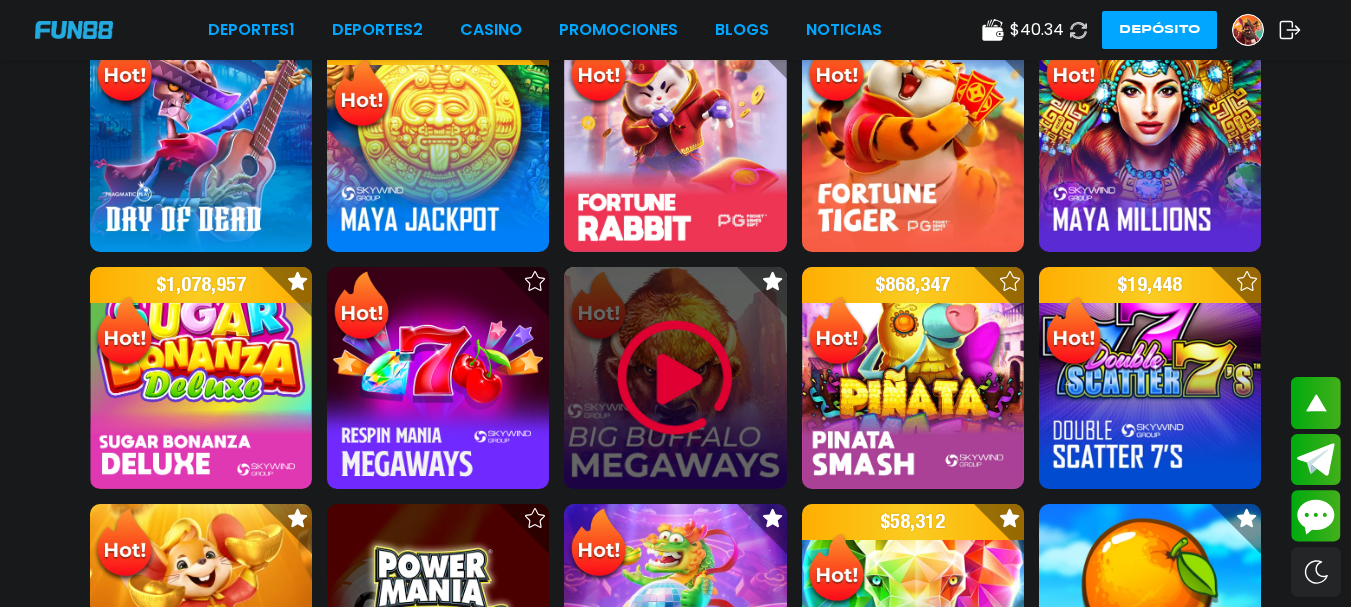 click at bounding box center (675, 378) 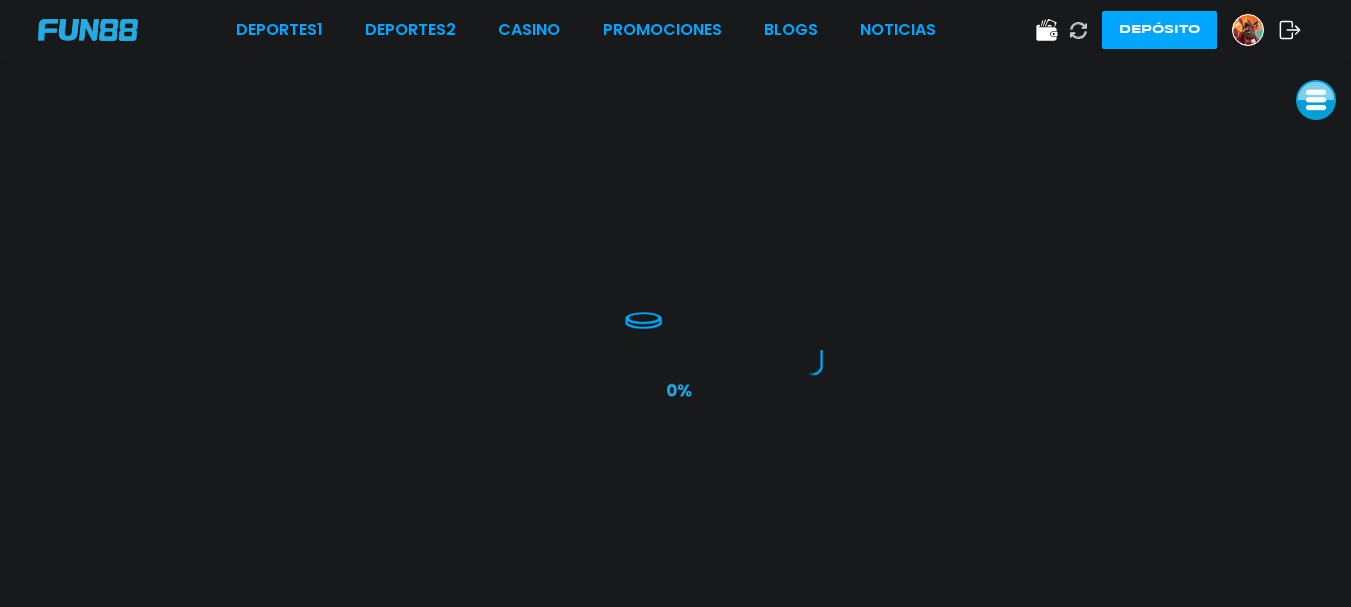 scroll, scrollTop: 0, scrollLeft: 0, axis: both 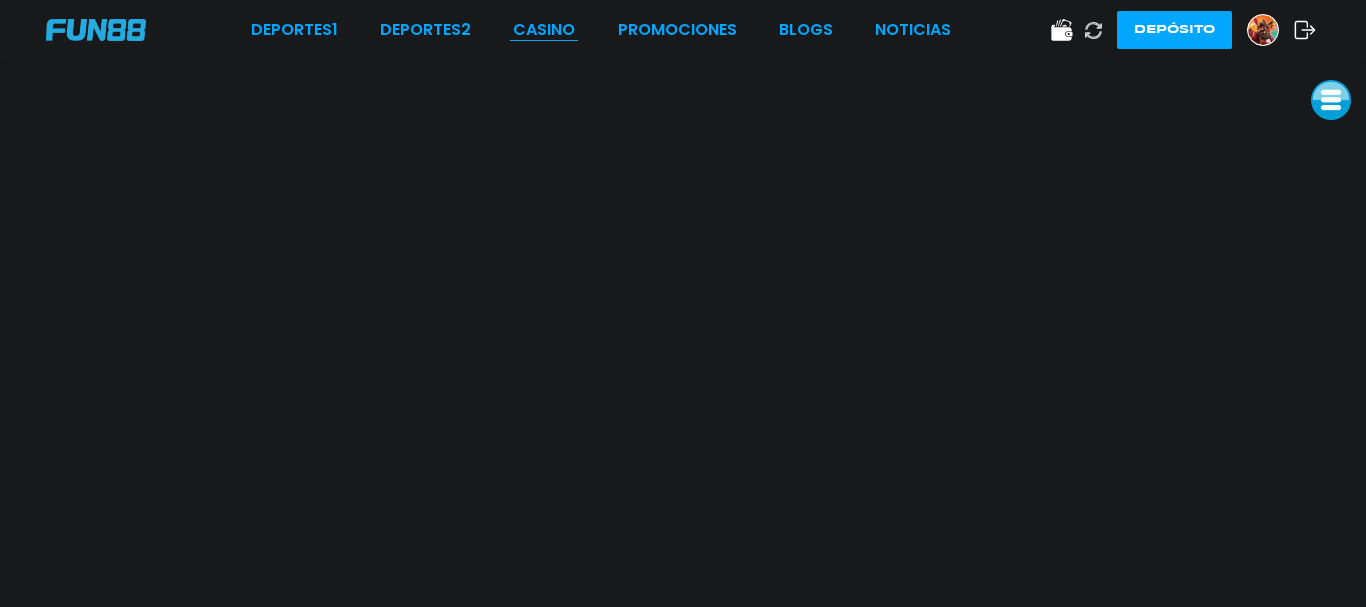 click on "CASINO" at bounding box center [544, 30] 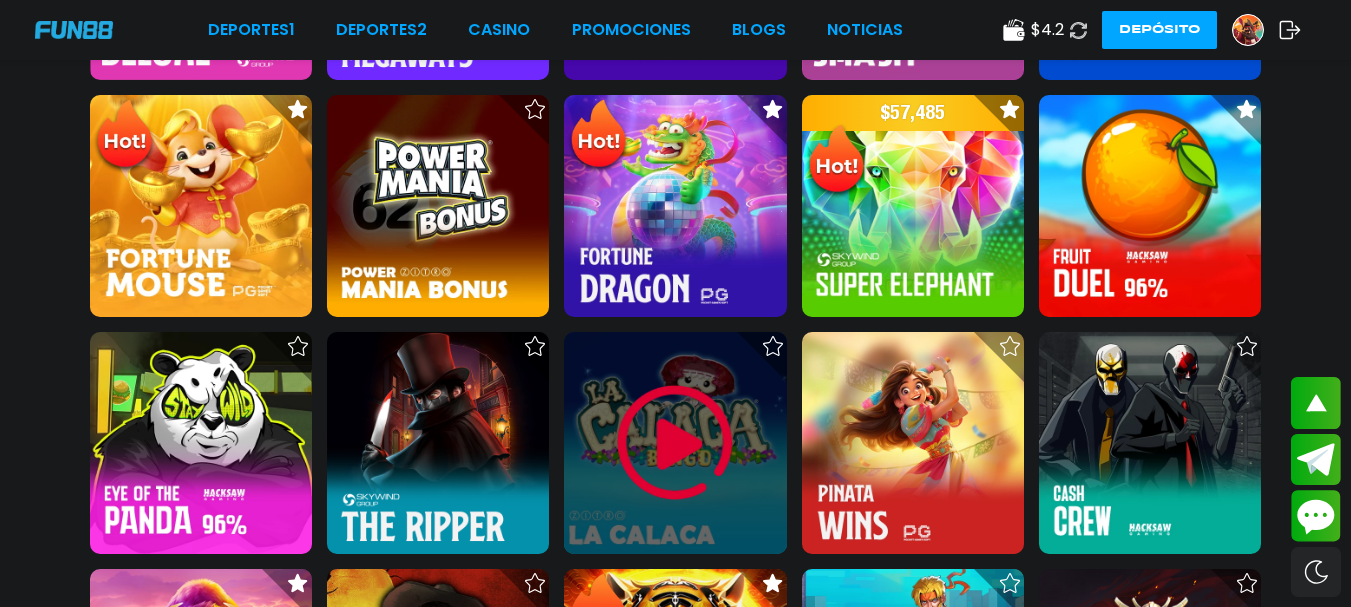 scroll, scrollTop: 1615, scrollLeft: 0, axis: vertical 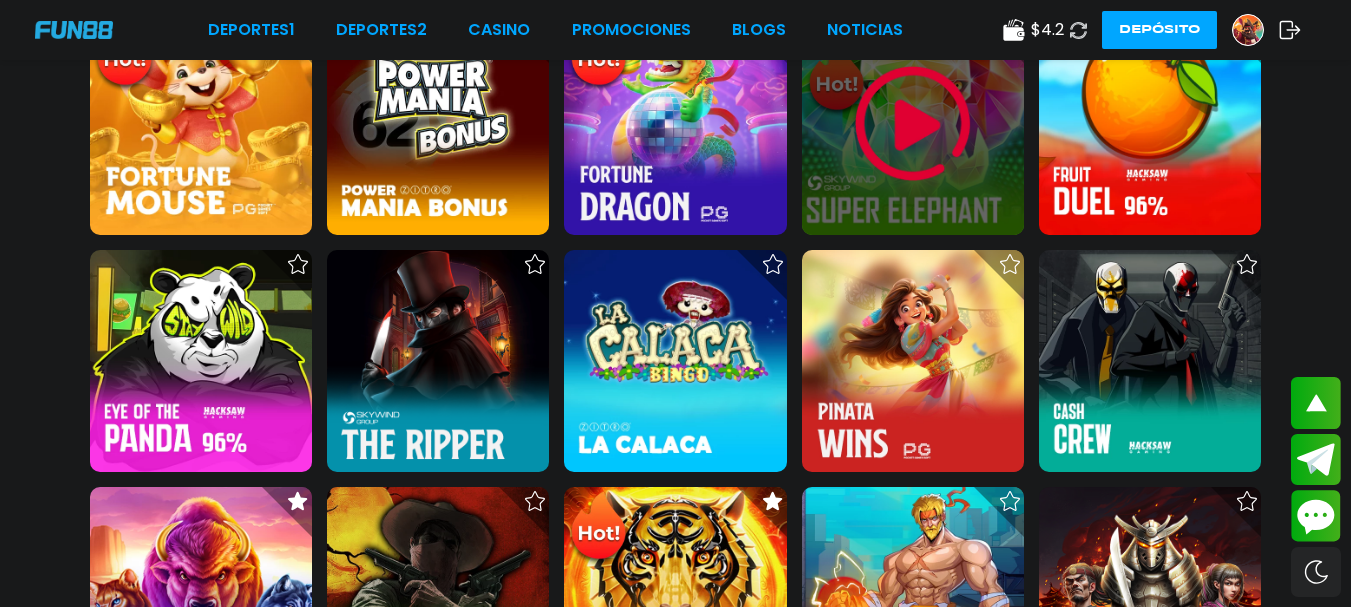 click at bounding box center [913, 124] 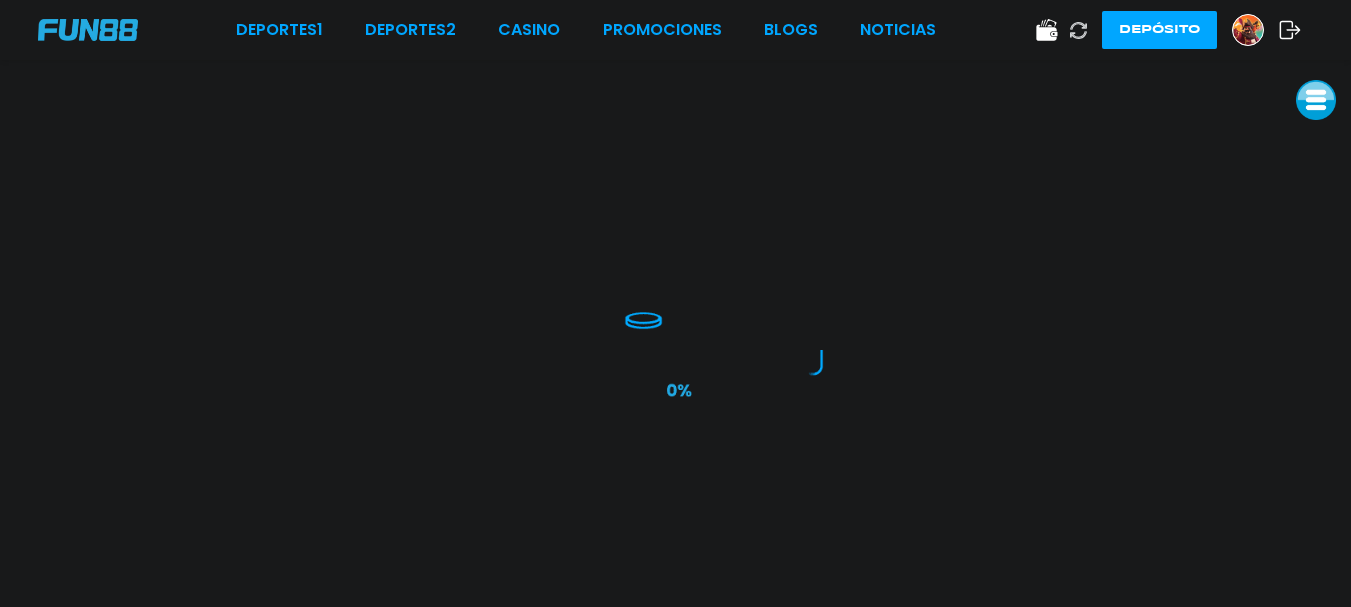 scroll, scrollTop: 0, scrollLeft: 0, axis: both 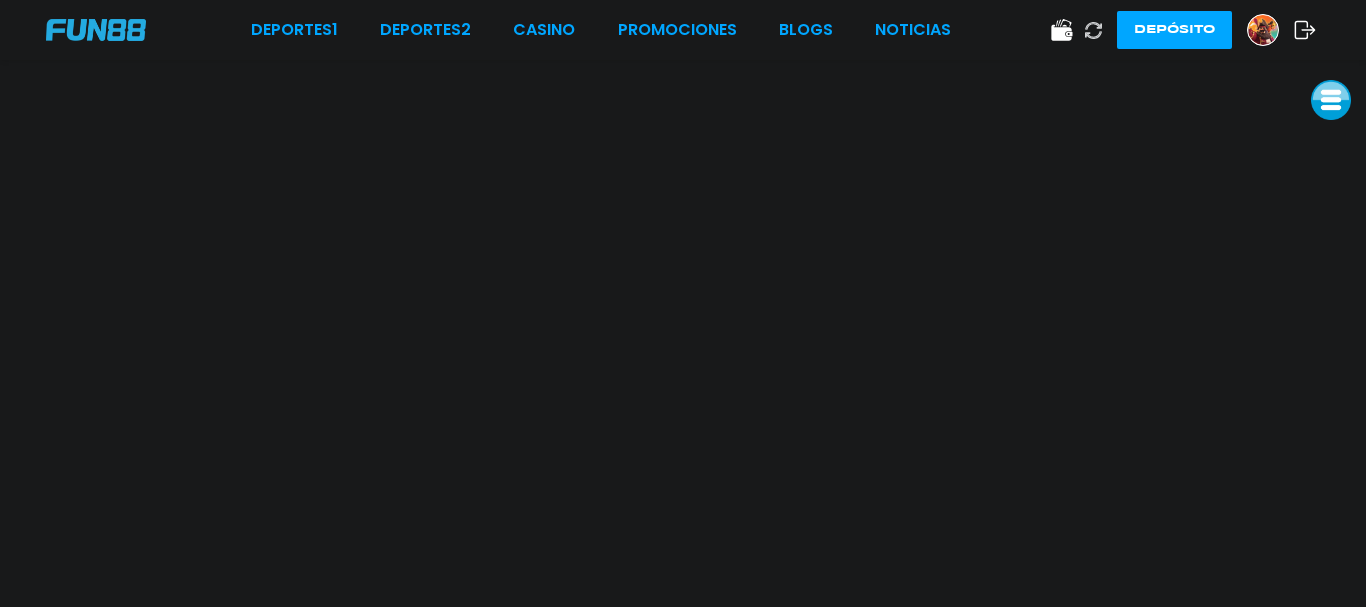 click 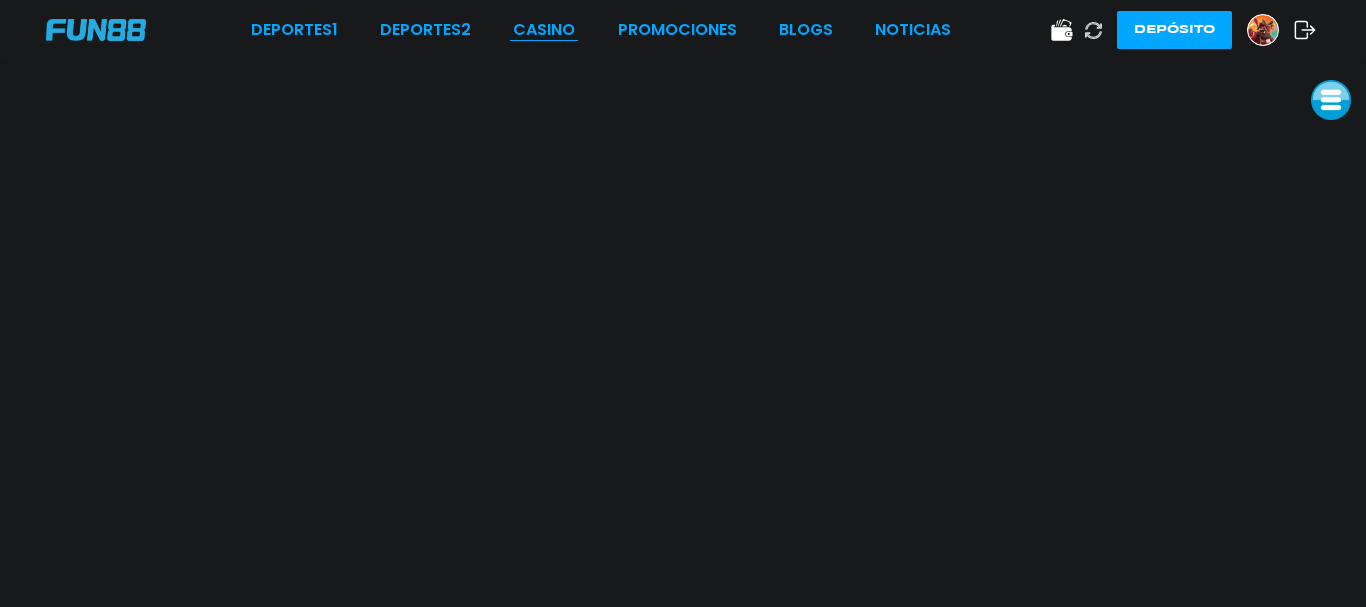 click on "CASINO" at bounding box center [544, 30] 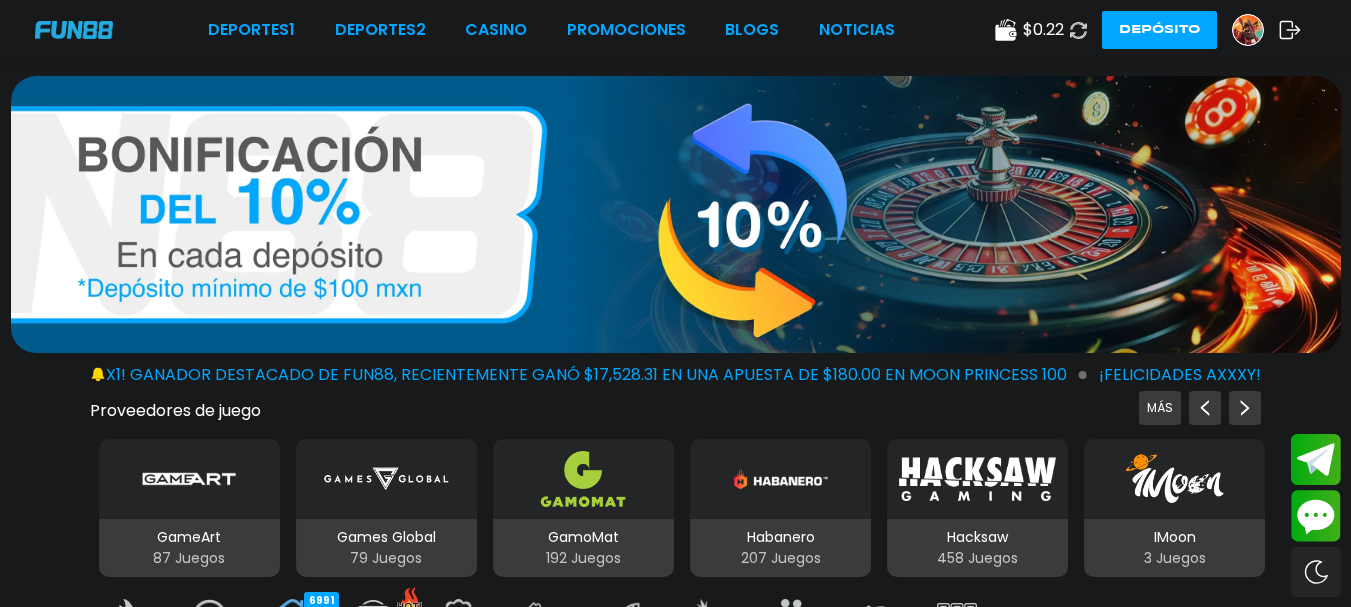 click 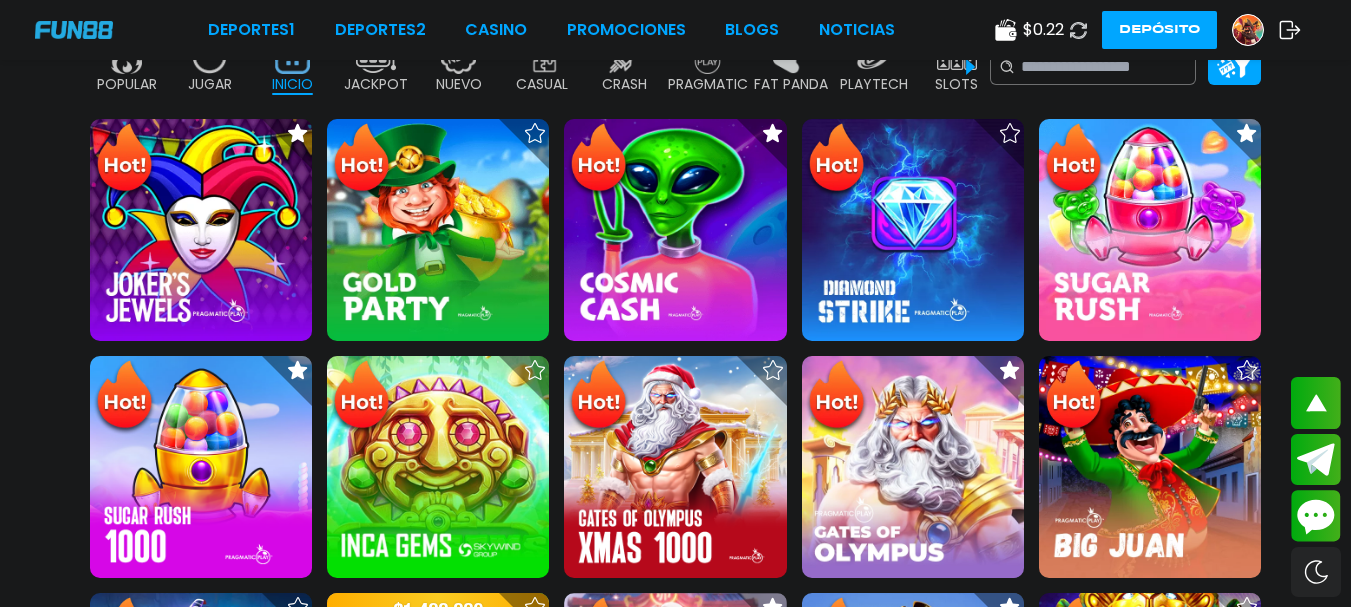 scroll, scrollTop: 561, scrollLeft: 0, axis: vertical 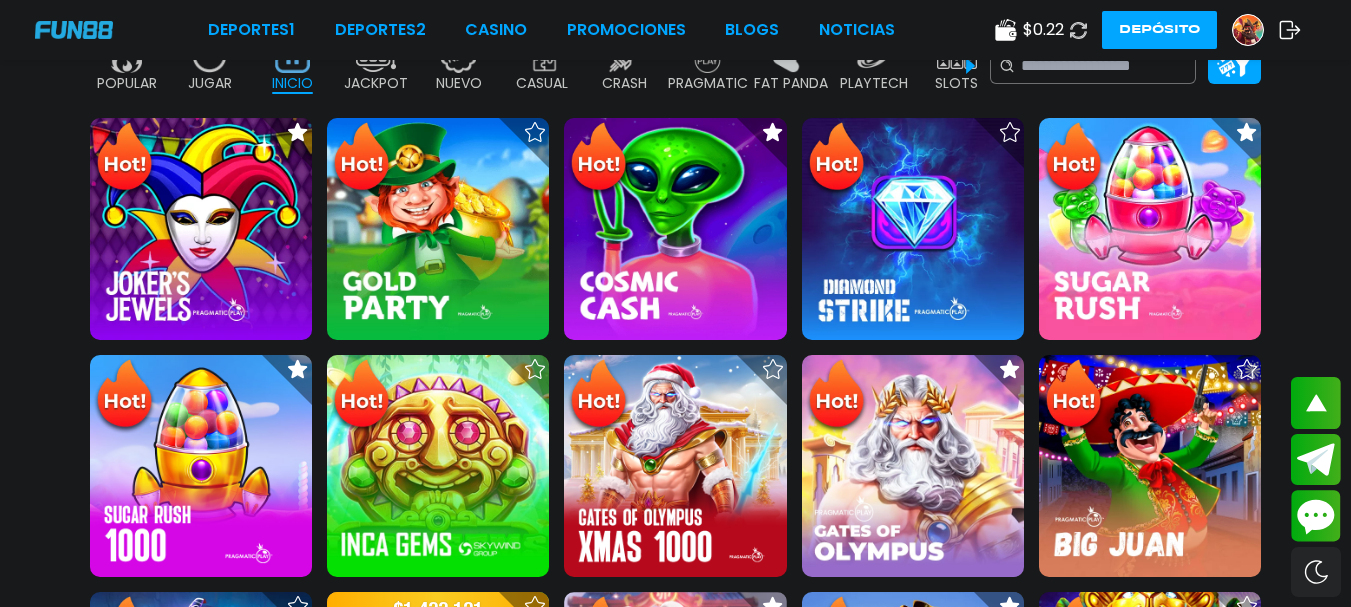 click at bounding box center [1248, 30] 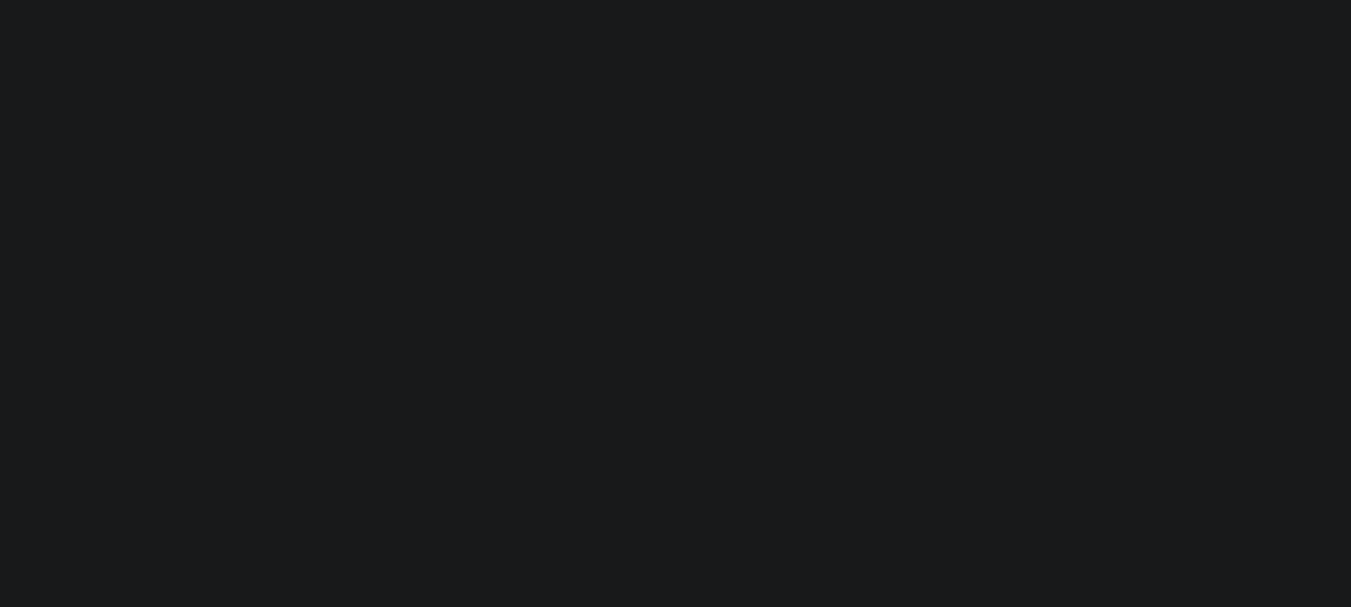 click at bounding box center (675, 303) 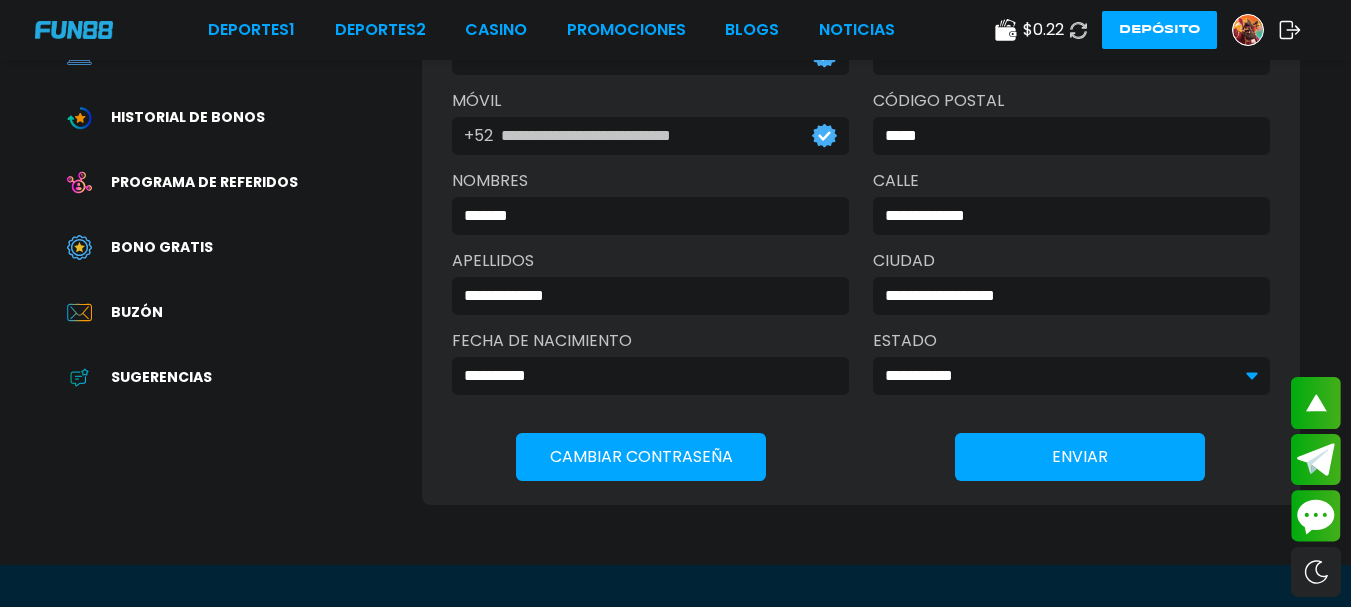 scroll, scrollTop: 326, scrollLeft: 0, axis: vertical 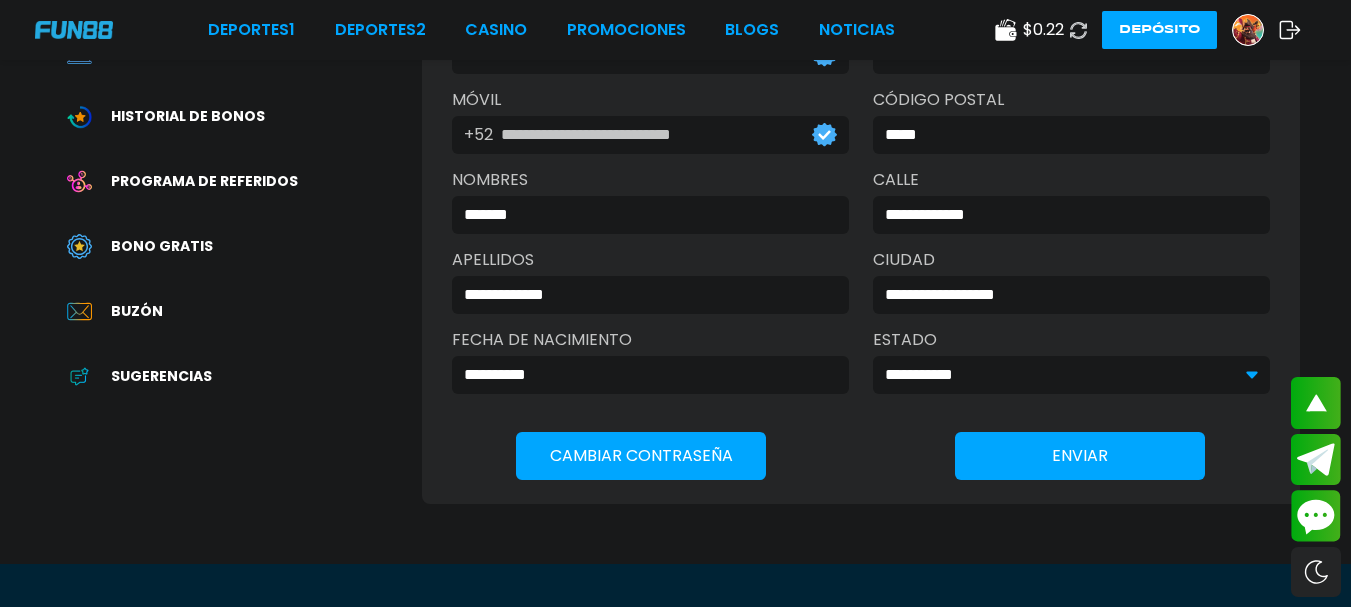 click on "Buzón" at bounding box center [137, 311] 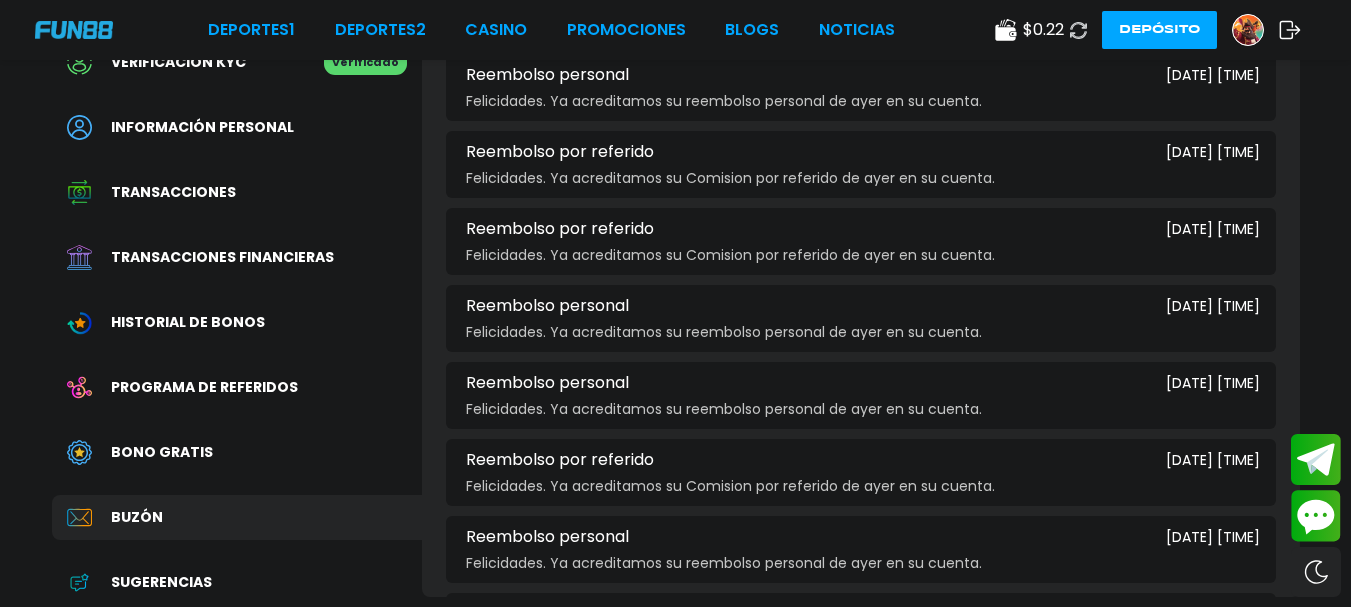 scroll, scrollTop: 121, scrollLeft: 0, axis: vertical 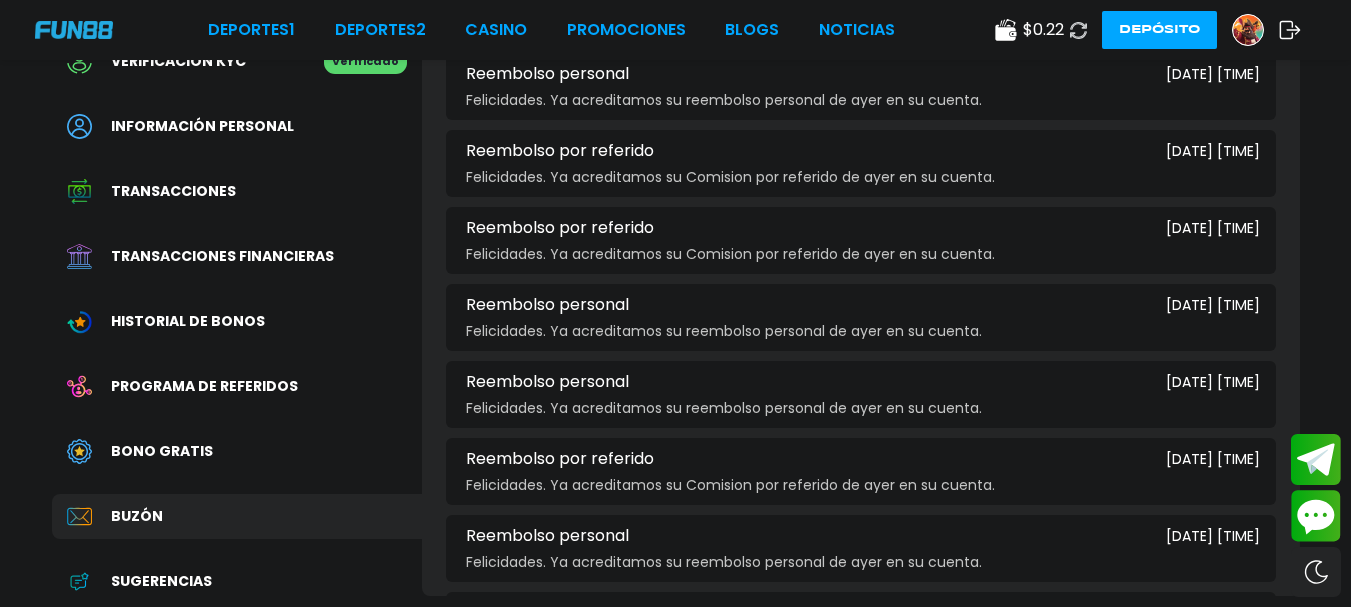 click on "Bono Gratis" at bounding box center (237, 451) 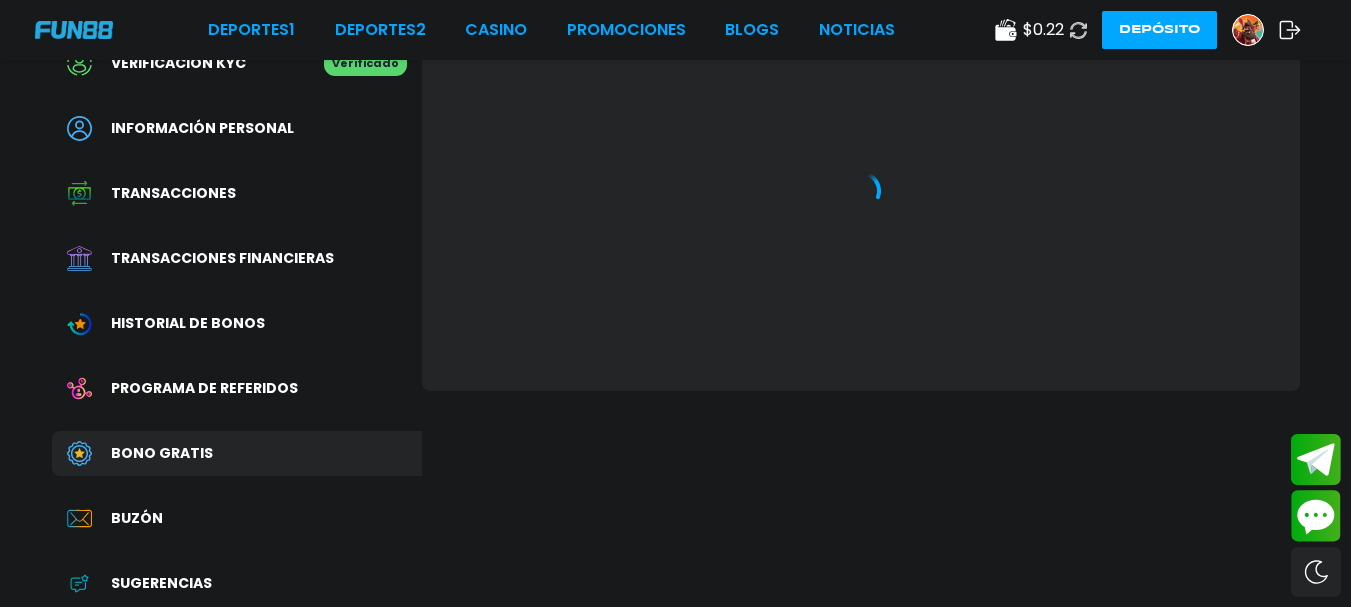 scroll, scrollTop: 0, scrollLeft: 0, axis: both 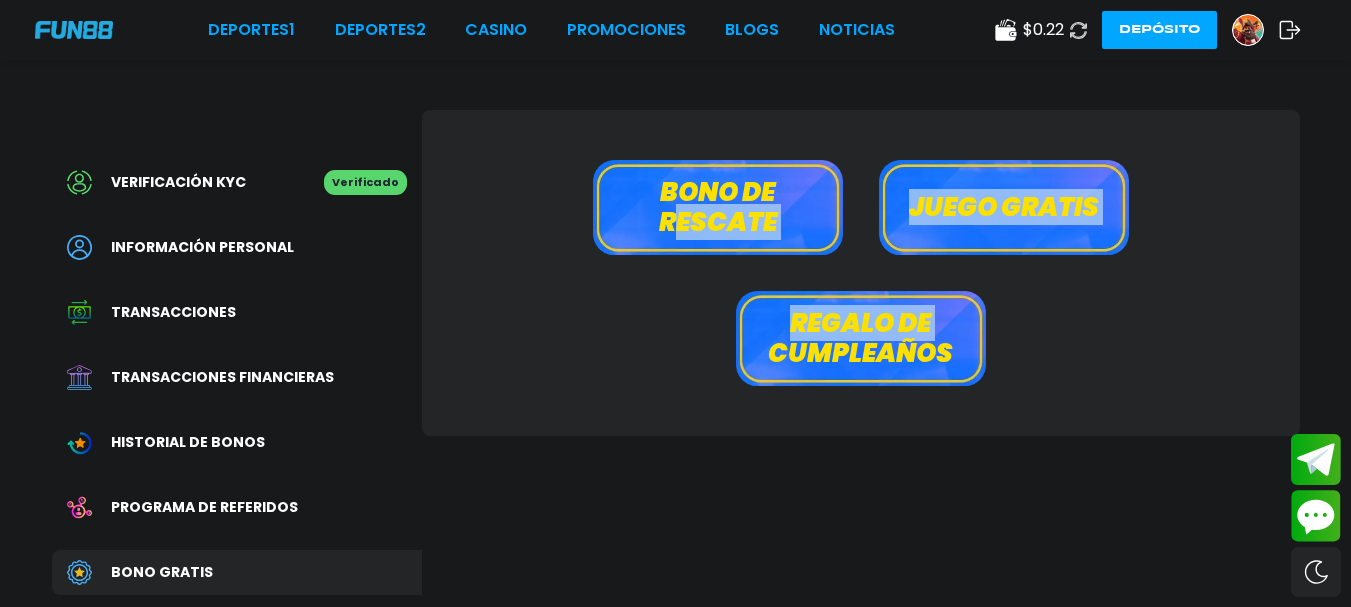drag, startPoint x: 765, startPoint y: 398, endPoint x: 679, endPoint y: 216, distance: 201.2958 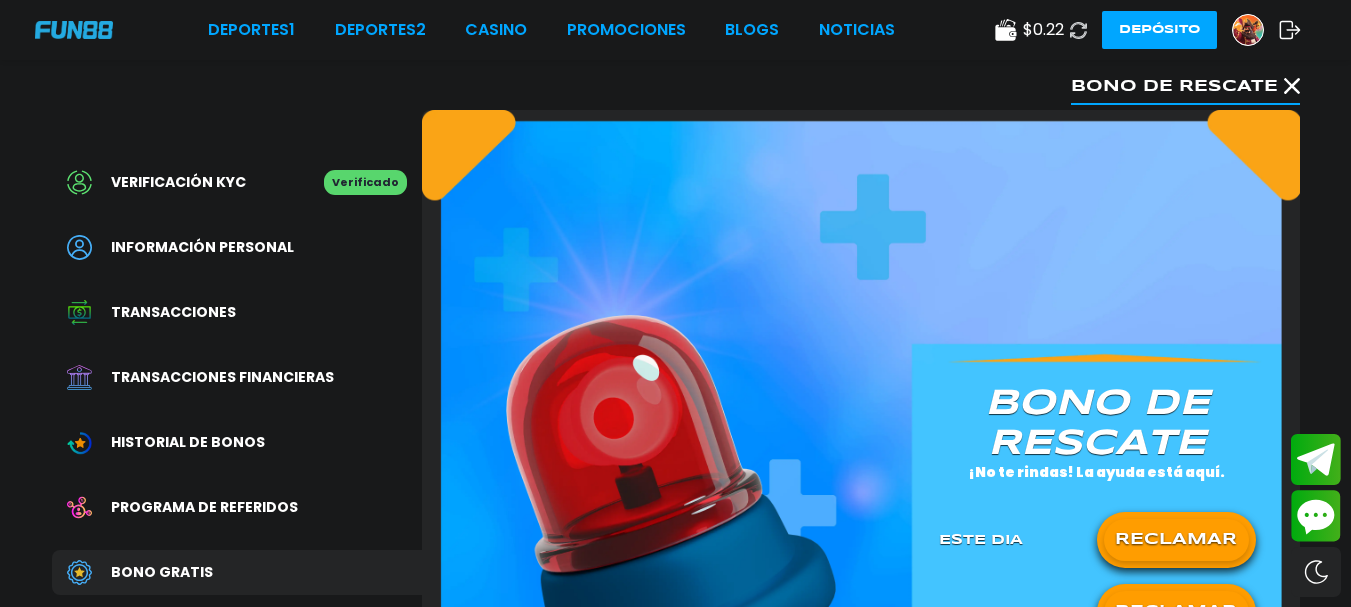click on "Bono de rescate ¡No te rindas! La ayuda está aquí. Este Dia RECLAMAR Ayer RECLAMAR Términos y condiciones" at bounding box center (861, 499) 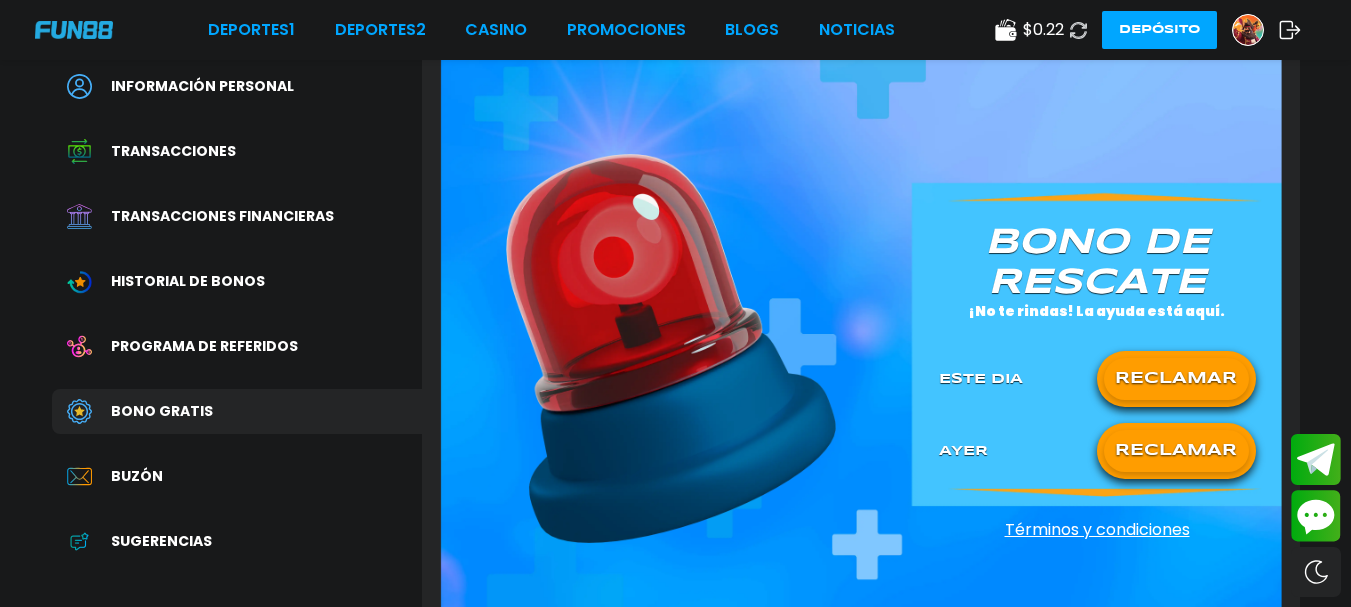 drag, startPoint x: 1157, startPoint y: 461, endPoint x: 1152, endPoint y: 386, distance: 75.16648 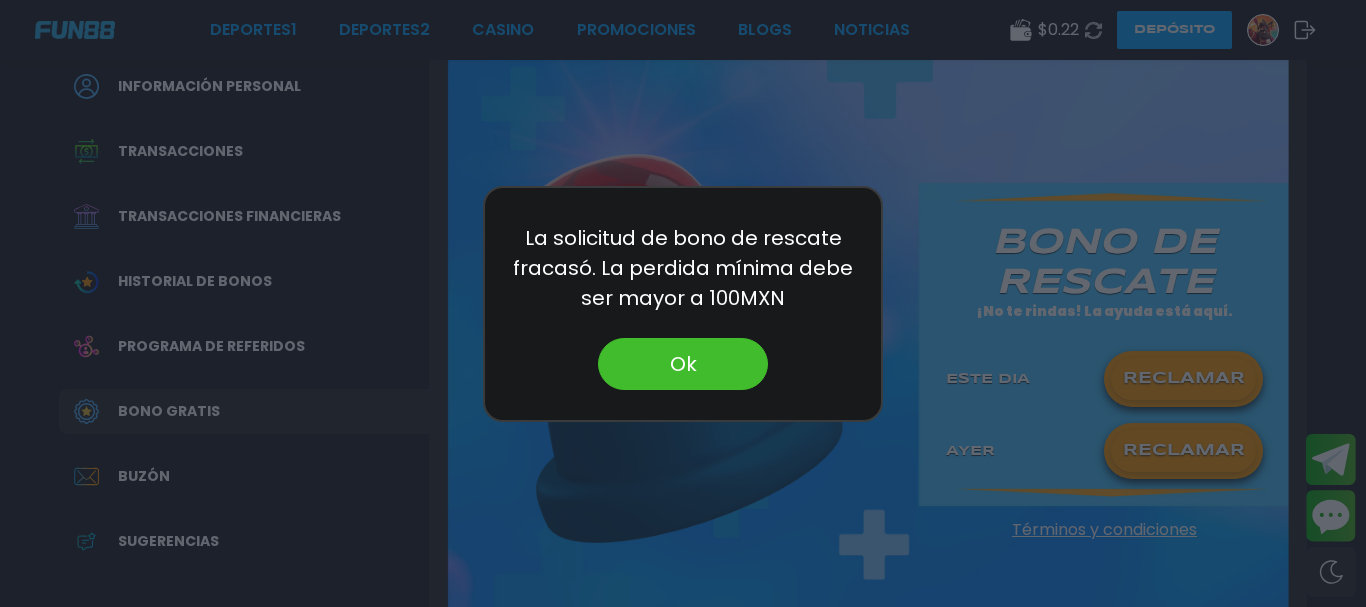 click on "Ok" at bounding box center (683, 364) 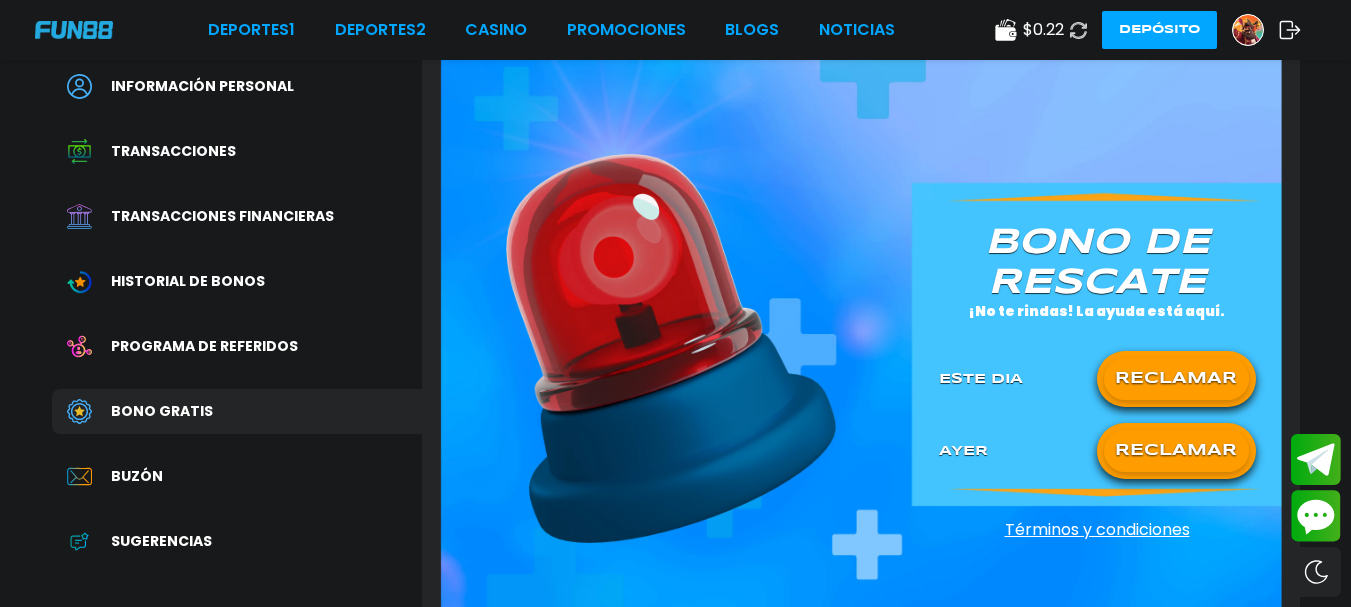 click on "RECLAMAR" at bounding box center [1176, 451] 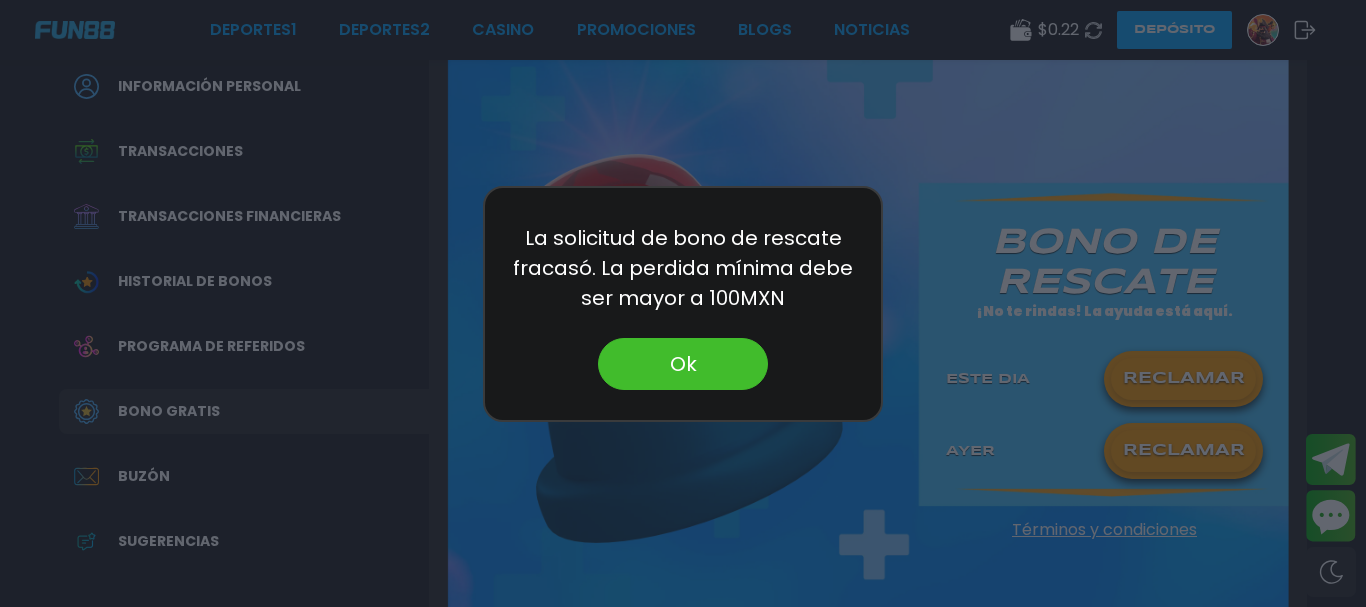 click at bounding box center [683, 303] 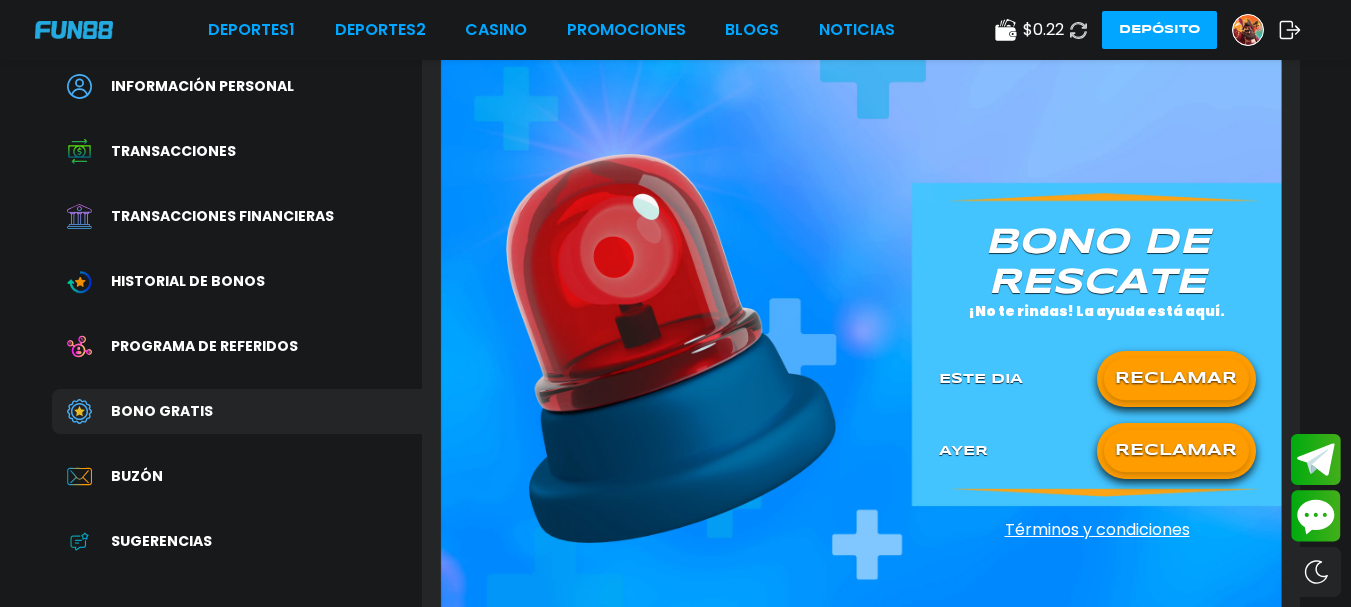 click on "RECLAMAR" at bounding box center (1176, 451) 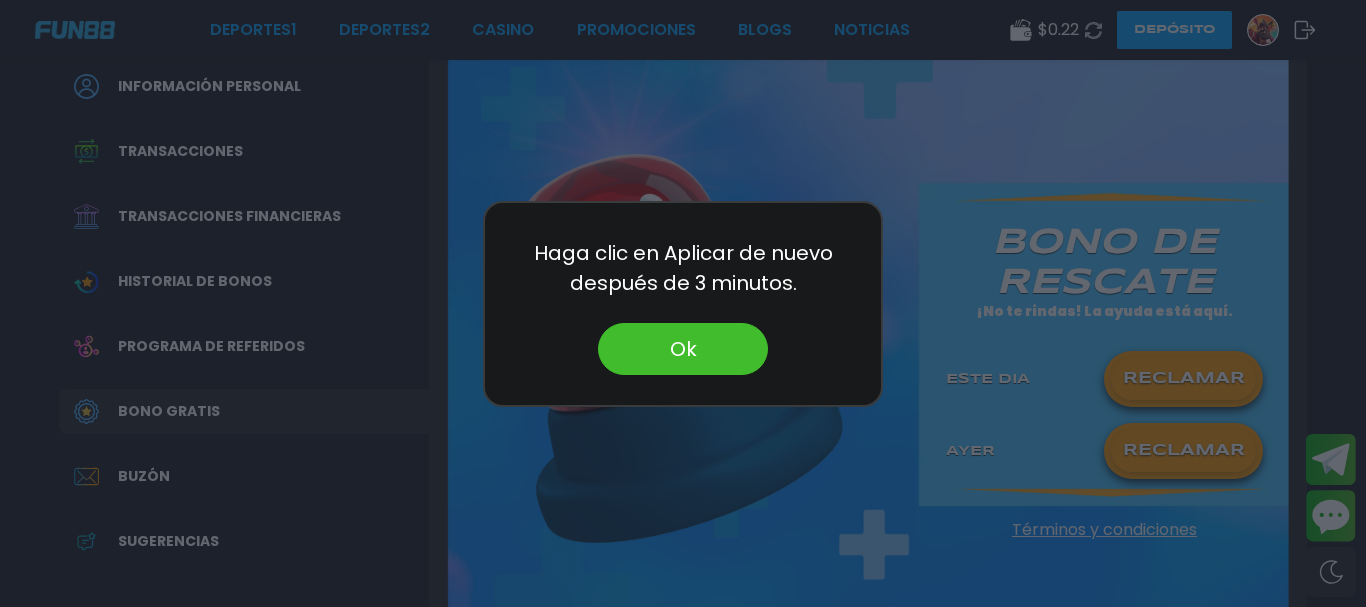 click at bounding box center (683, 303) 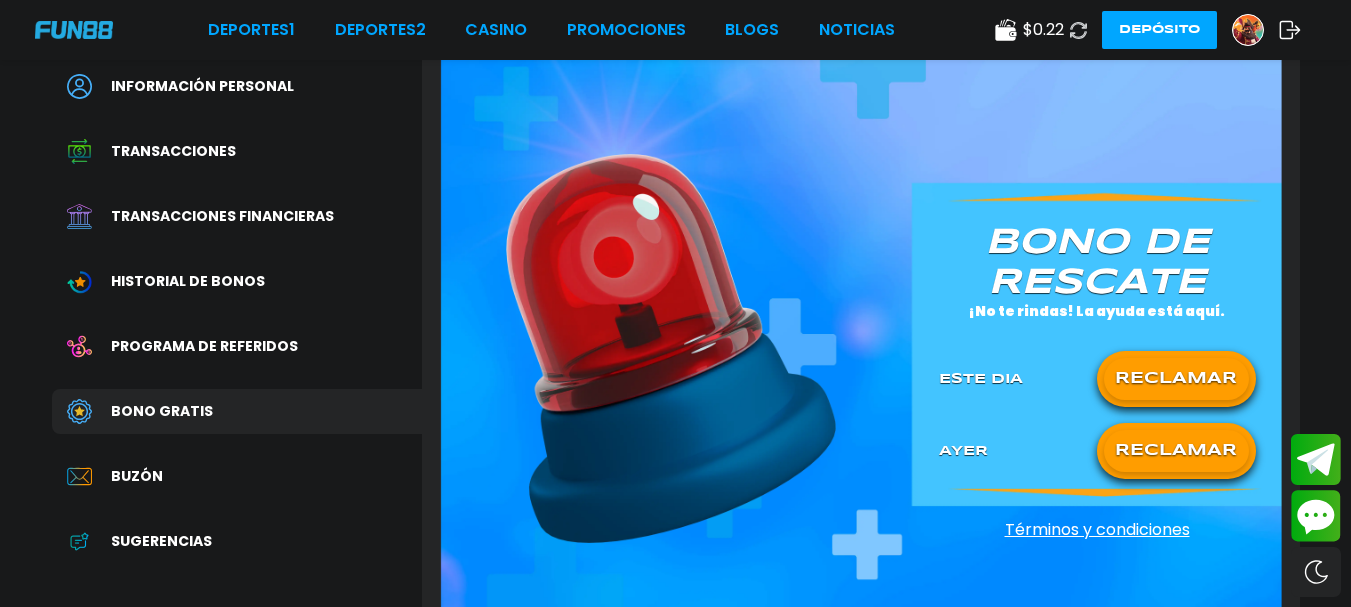 click on "RECLAMAR" at bounding box center [1176, 451] 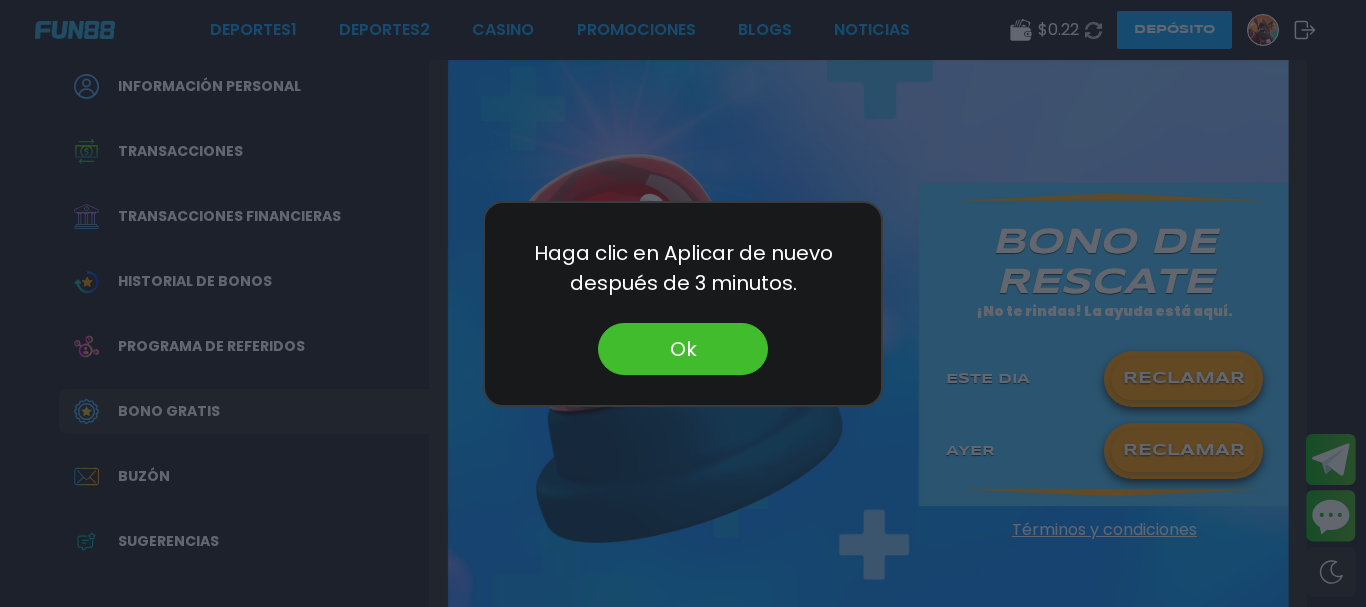 click at bounding box center (683, 303) 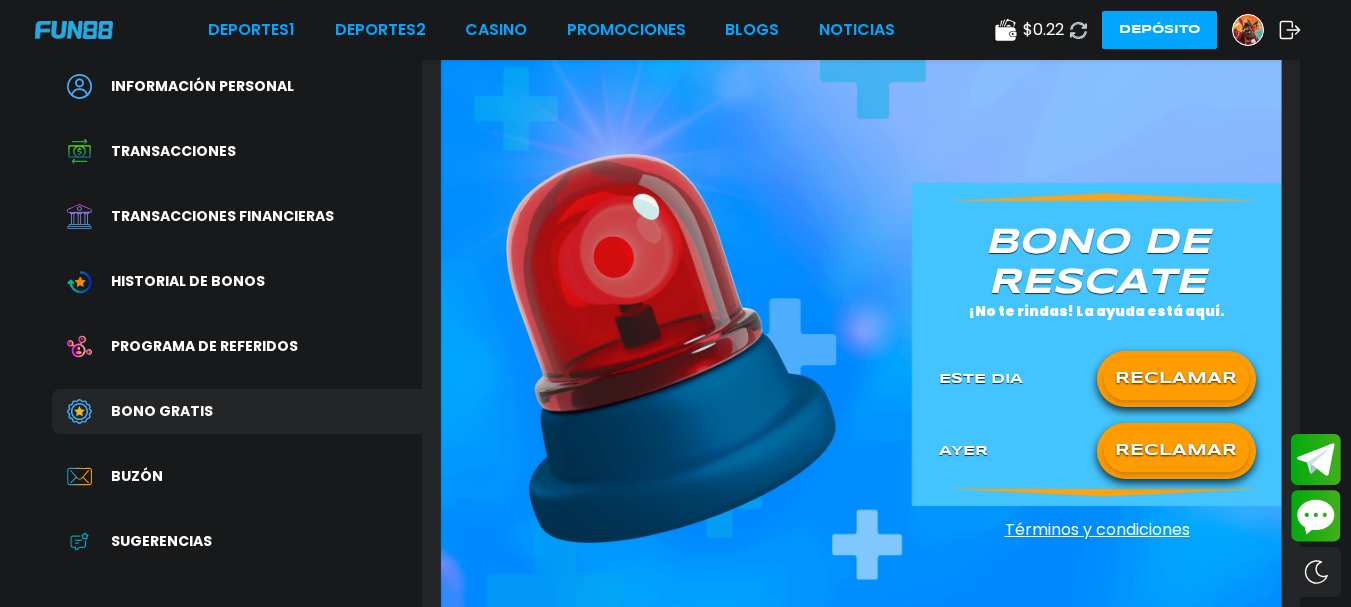 click on "RECLAMAR" at bounding box center [1176, 451] 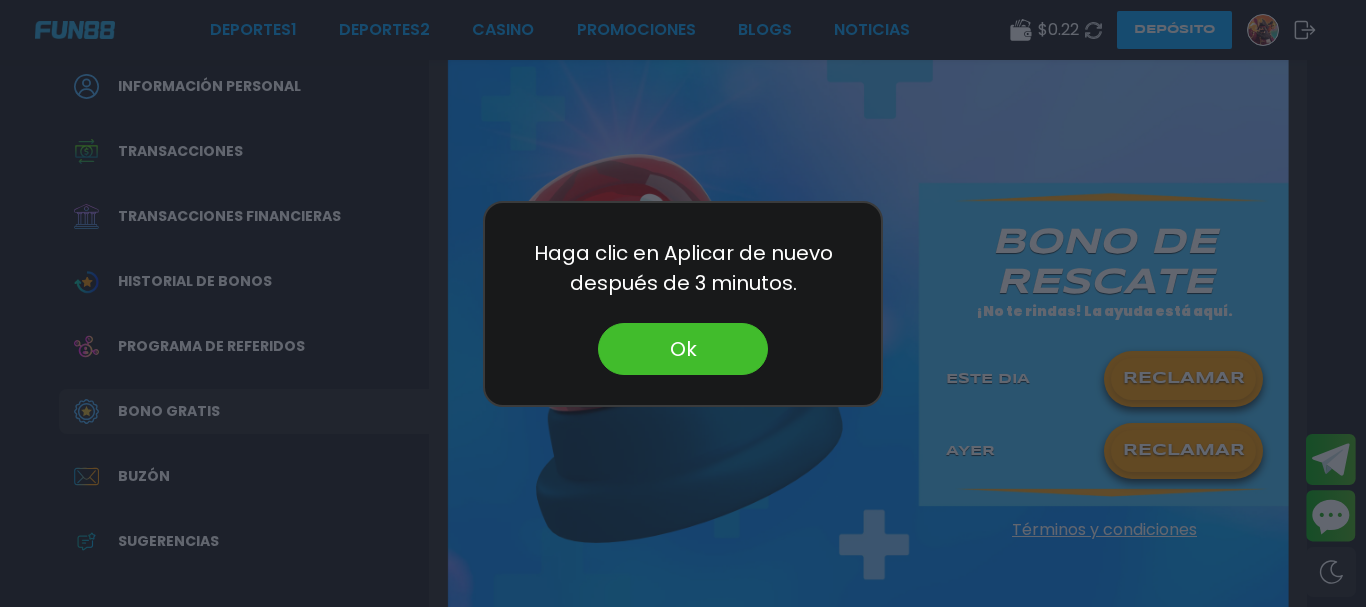 click at bounding box center [683, 303] 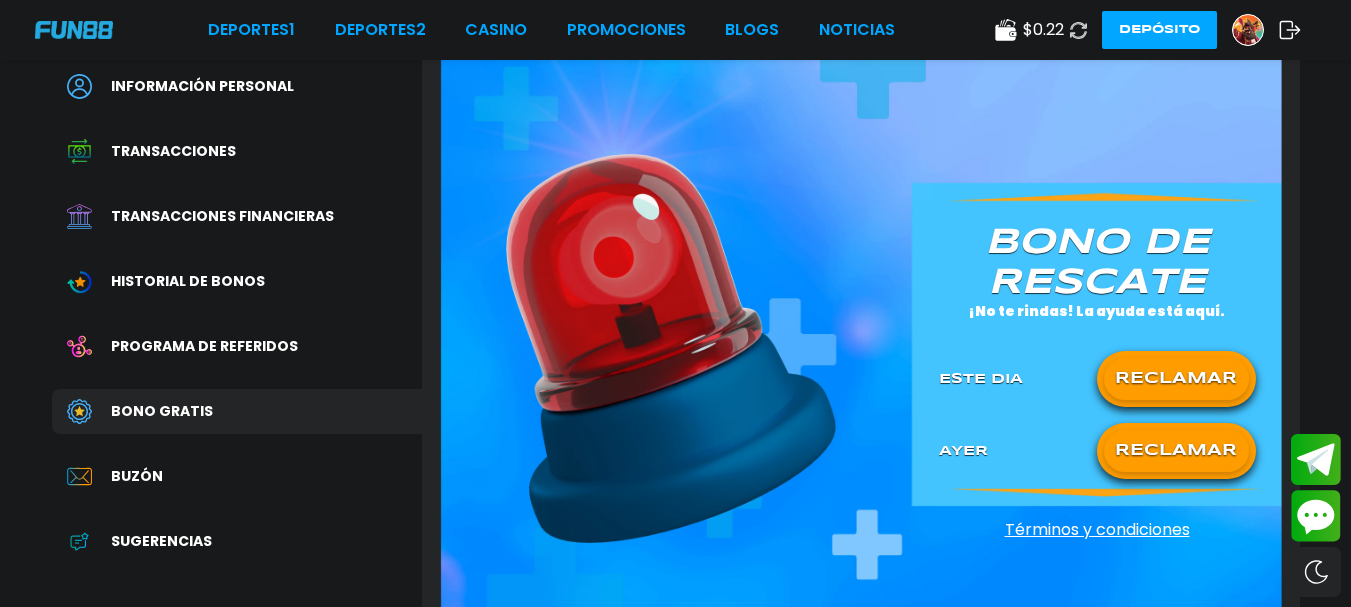 click on "RECLAMAR" at bounding box center [1176, 451] 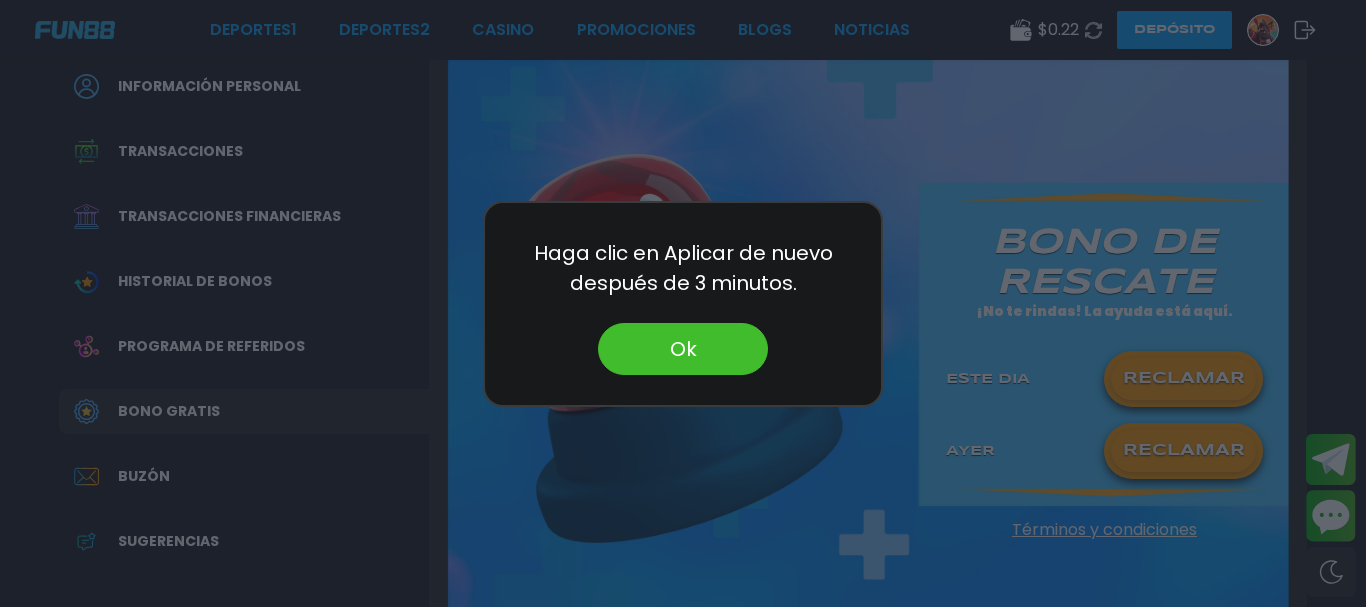 click at bounding box center (683, 303) 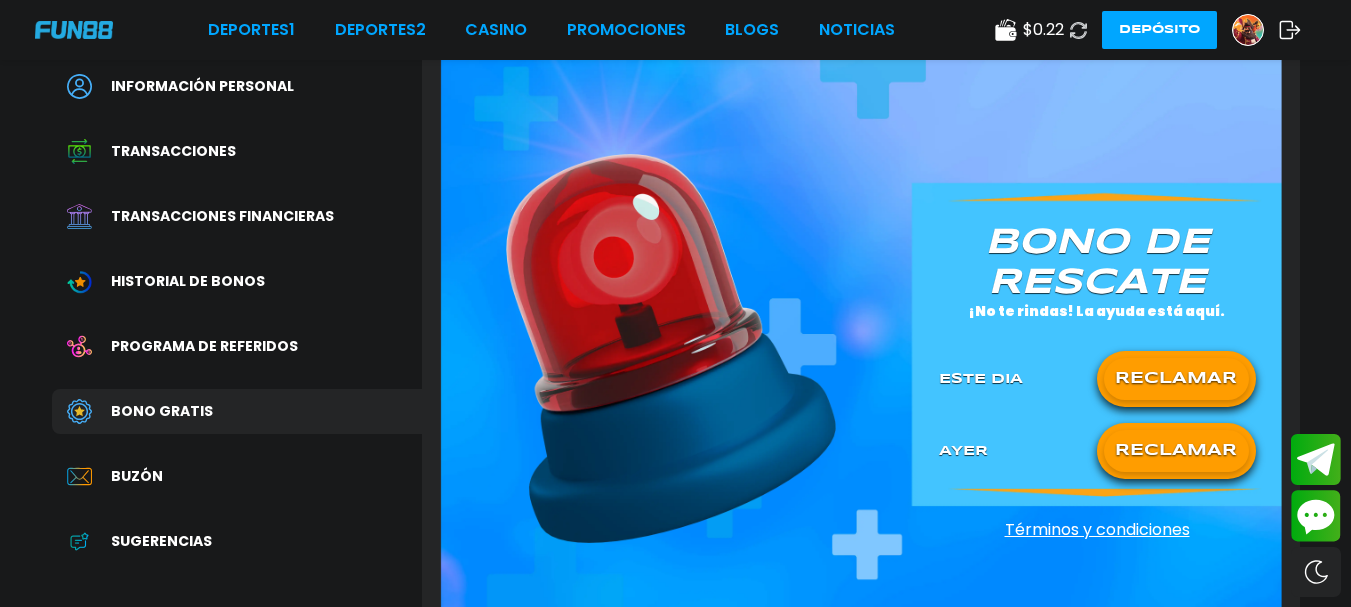 click on "RECLAMAR" at bounding box center (1176, 451) 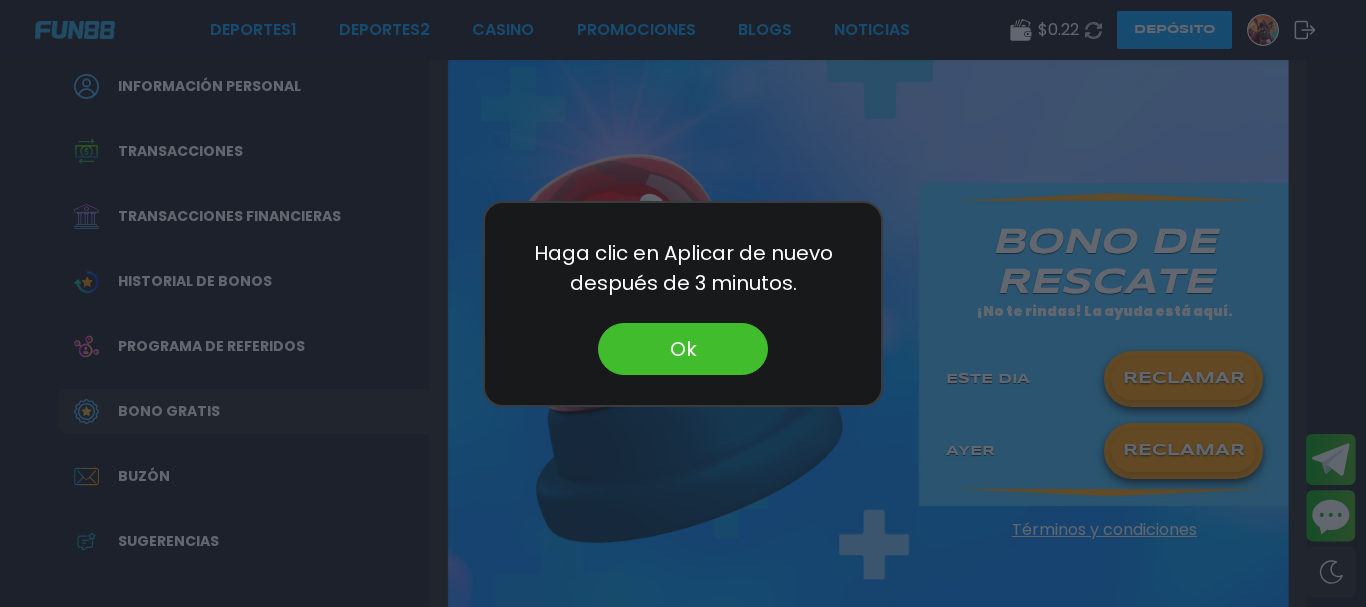 click at bounding box center (683, 303) 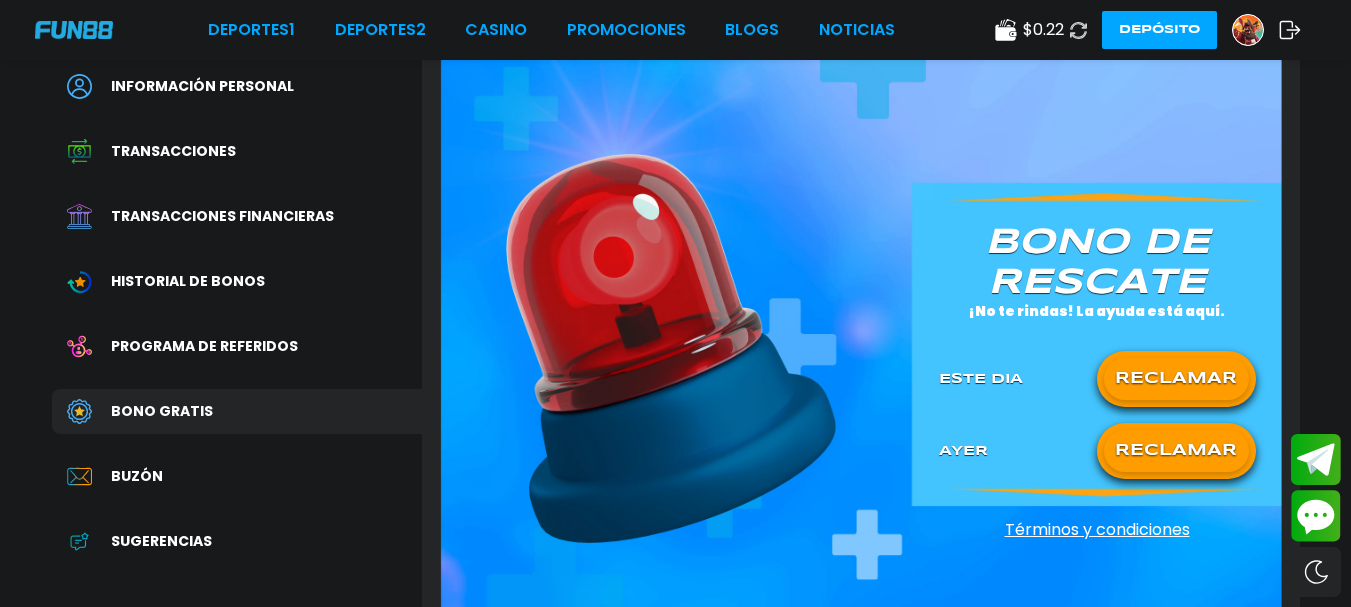 click on "RECLAMAR" at bounding box center [1176, 379] 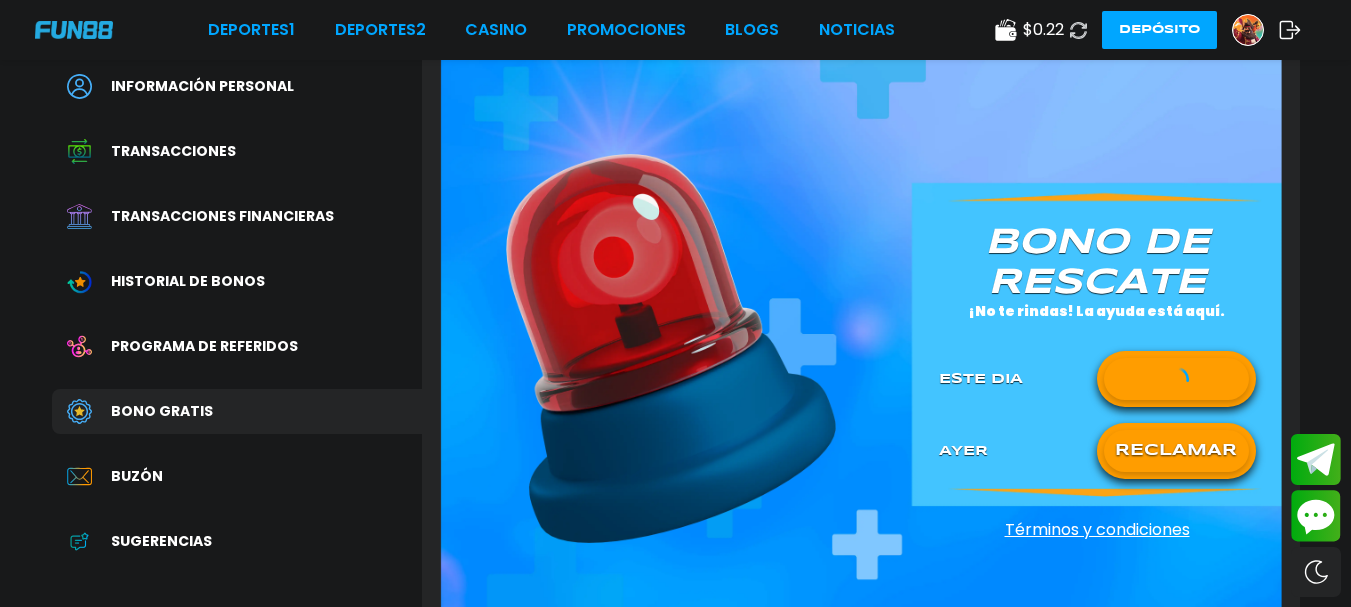 click 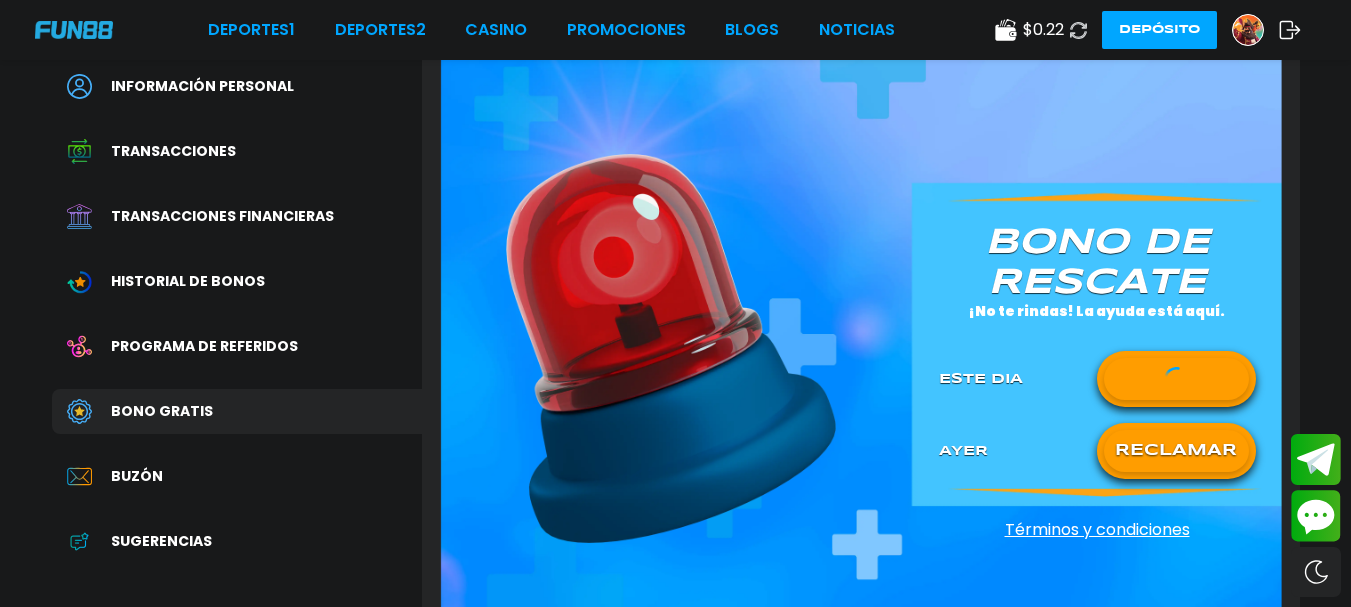 click 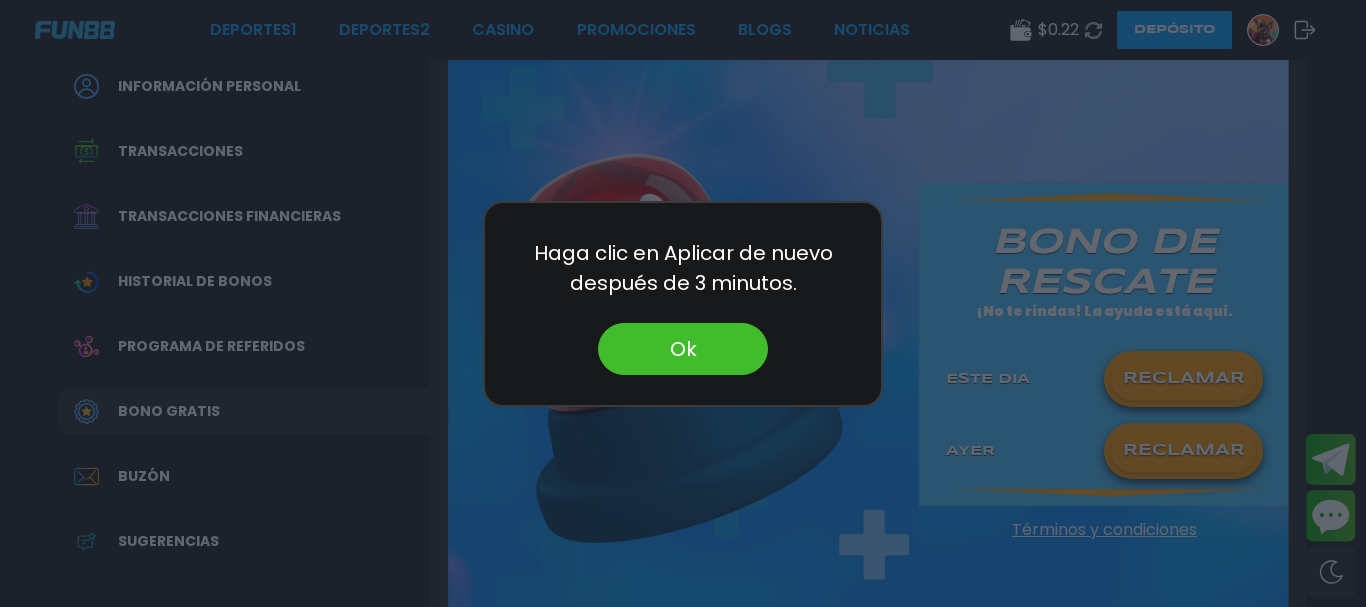 click at bounding box center [683, 303] 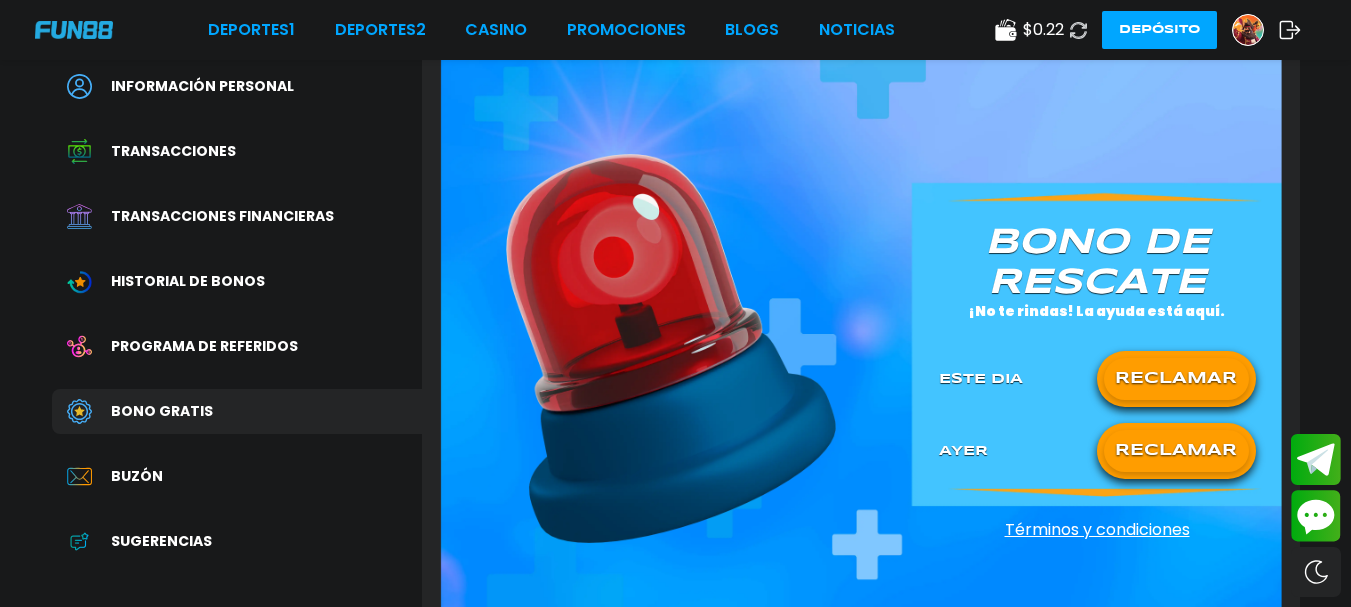 click on "RECLAMAR" at bounding box center (1176, 379) 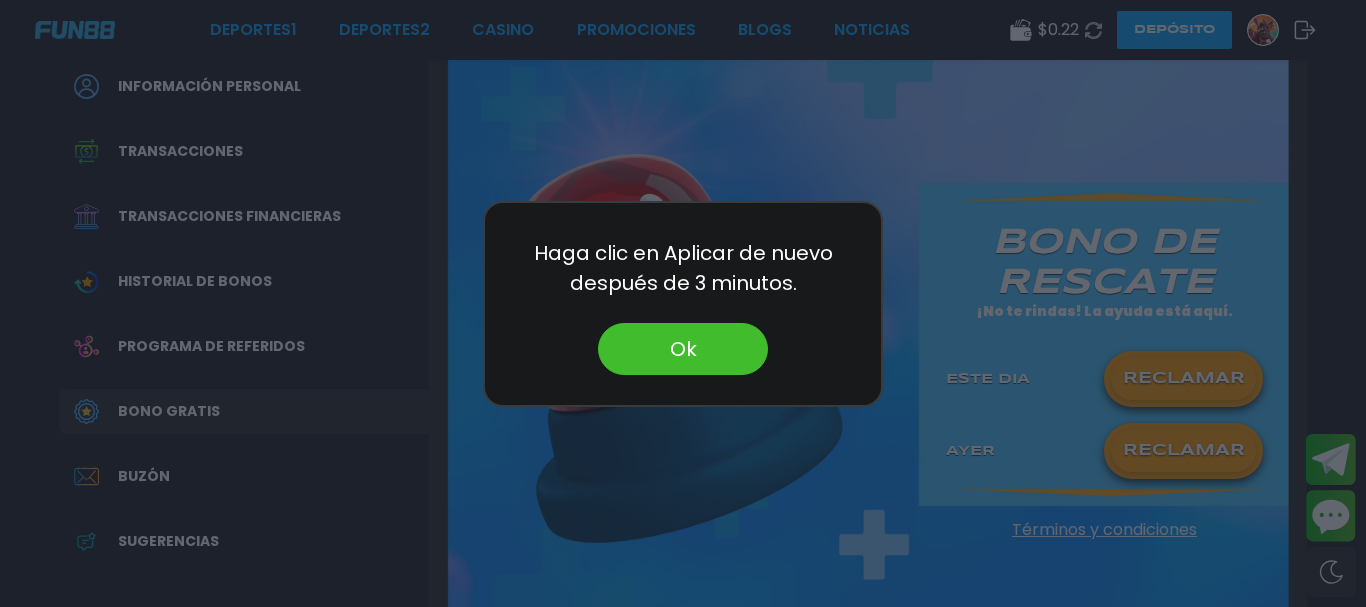 click at bounding box center (683, 303) 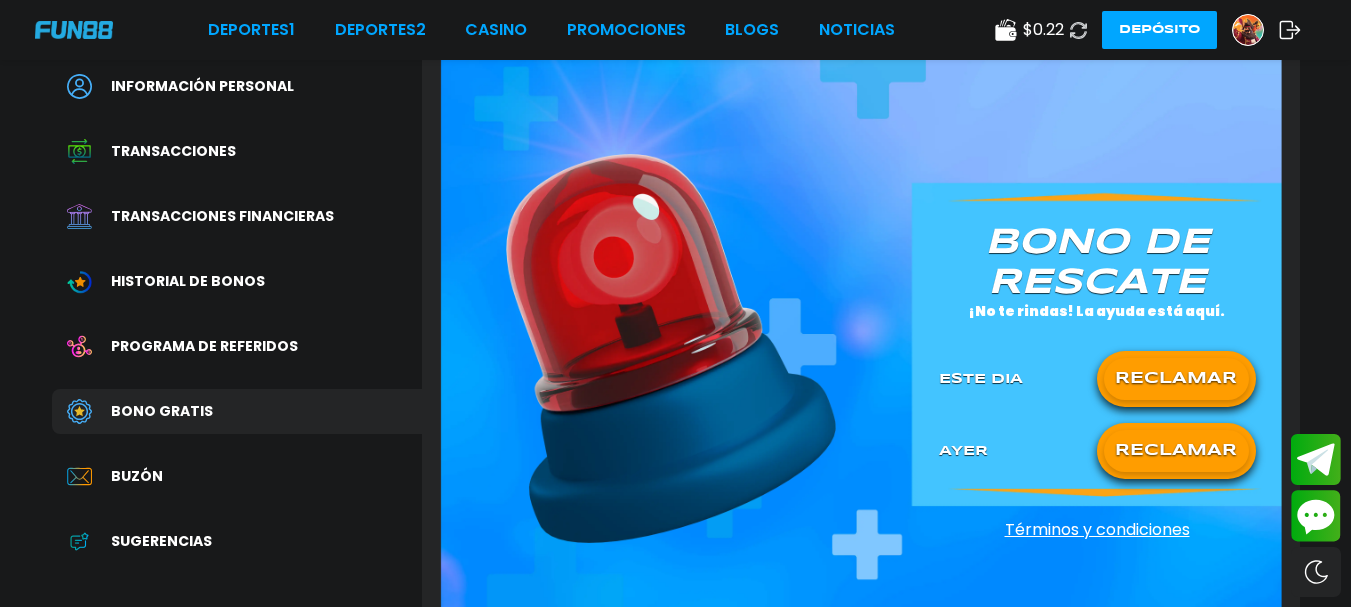 click on "RECLAMAR" at bounding box center [1176, 379] 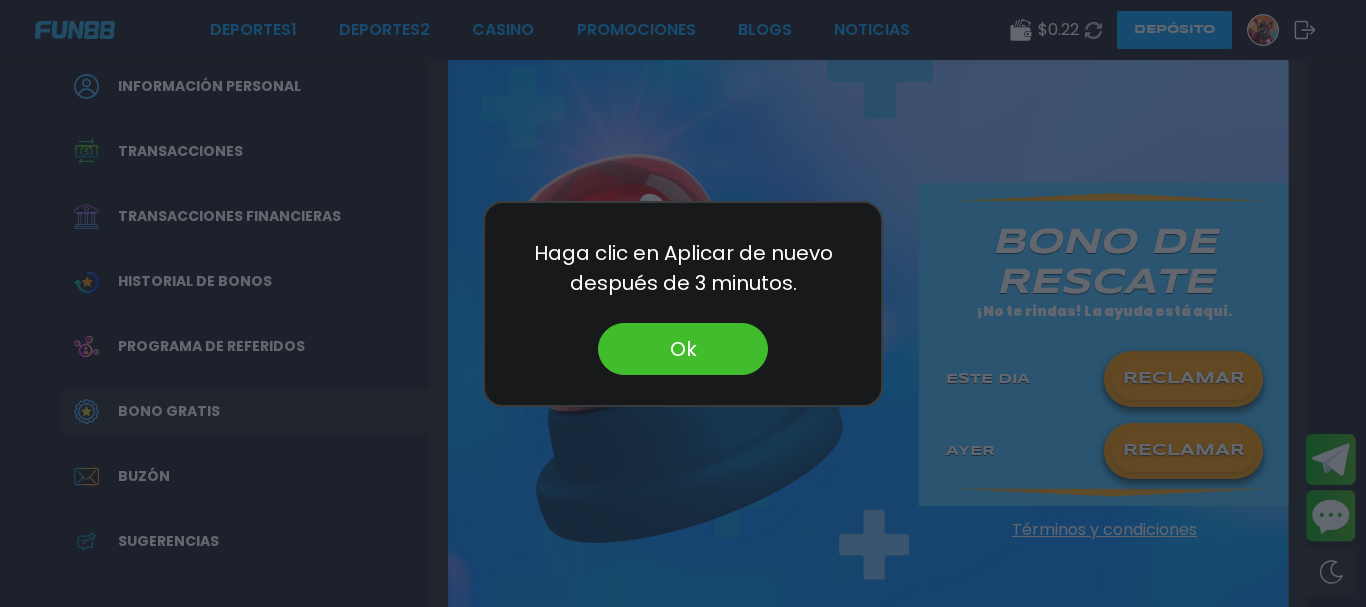 click on "[ACTION] [TIME] [PROMO]. [CONFIRMATION]" at bounding box center [683, 304] 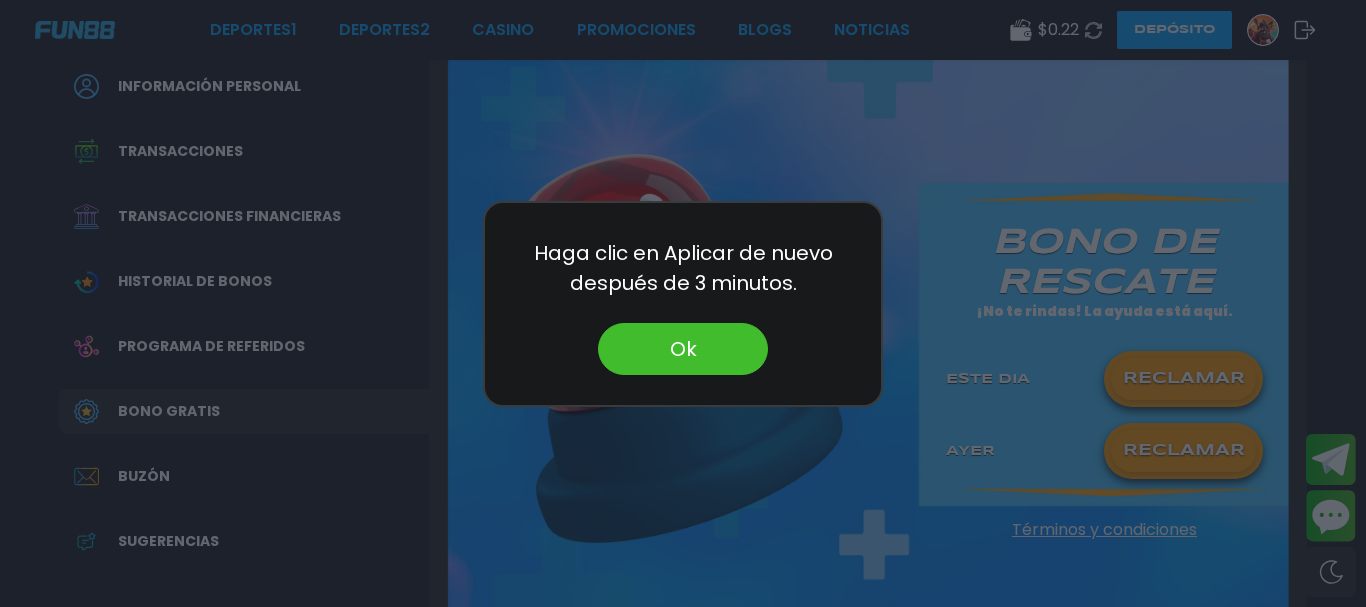 click on "[ACTION] [TIME] [PROMO]. [CONFIRMATION]" at bounding box center (683, 304) 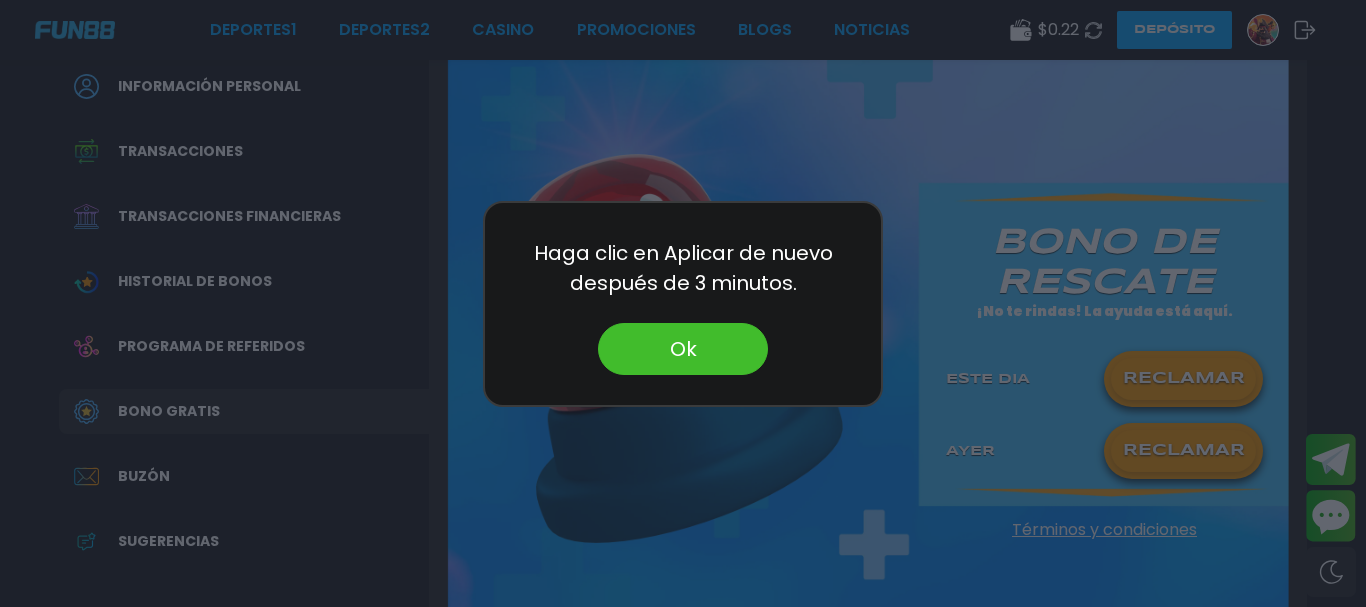 click on "[ACTION] [TIME] [PROMO]. [CONFIRMATION]" at bounding box center (683, 304) 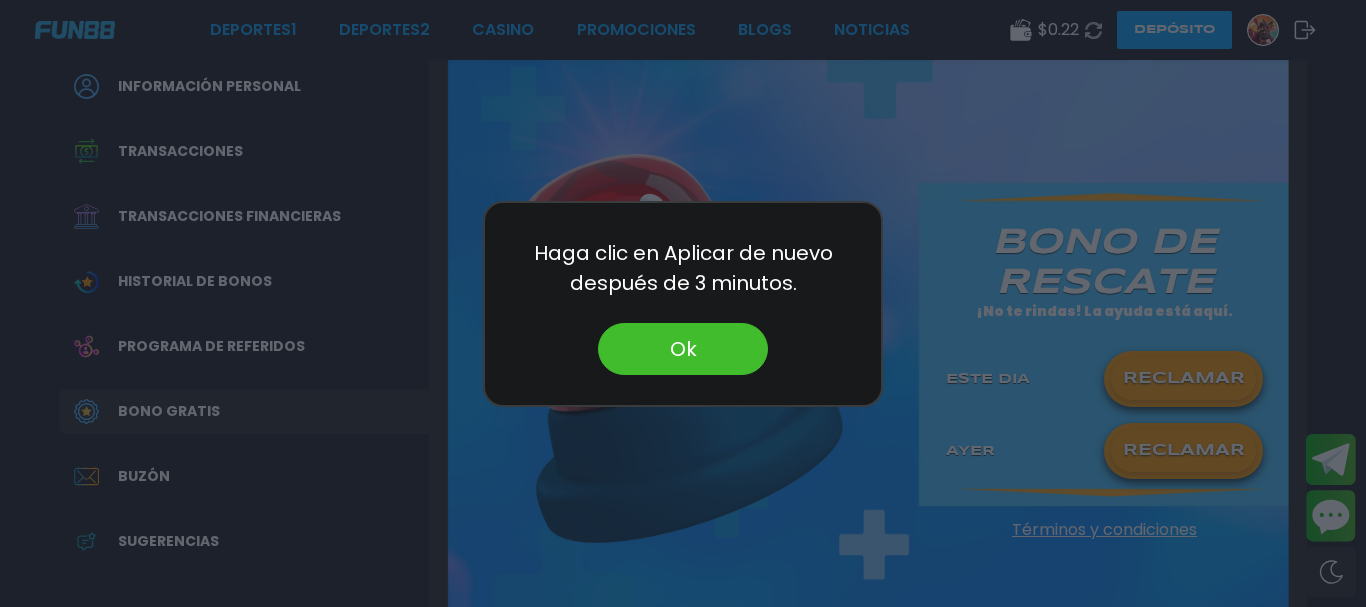 click on "Ok" at bounding box center [683, 349] 